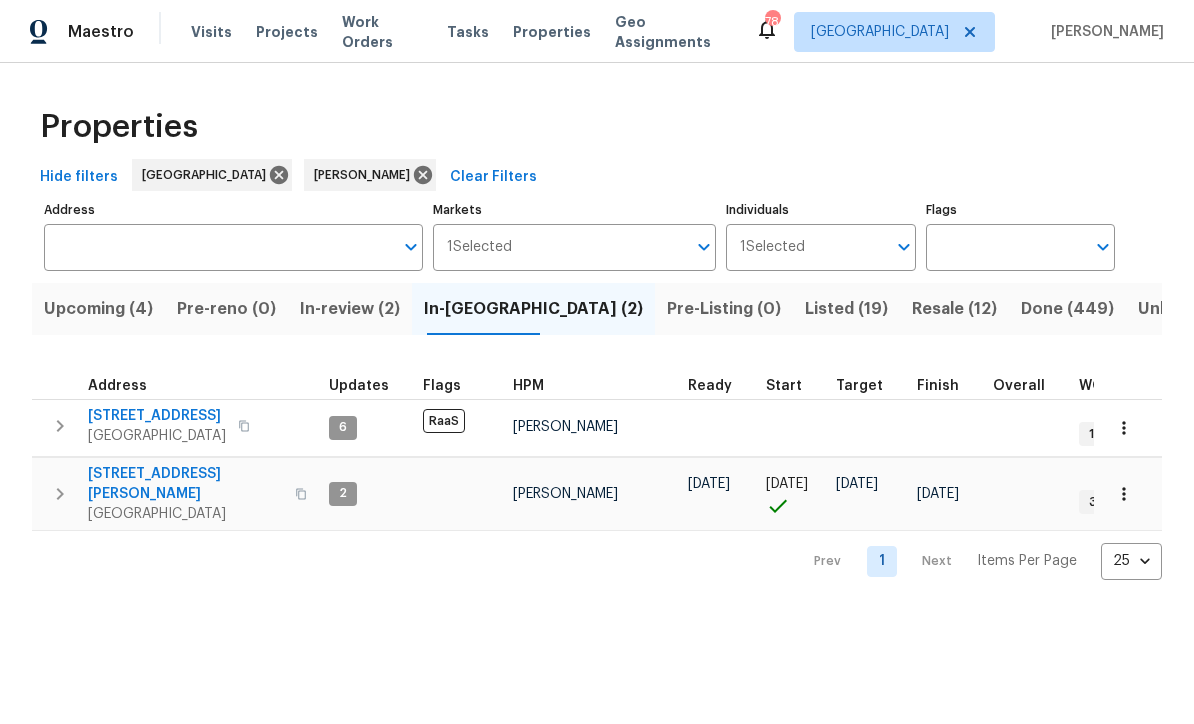 scroll, scrollTop: 0, scrollLeft: 0, axis: both 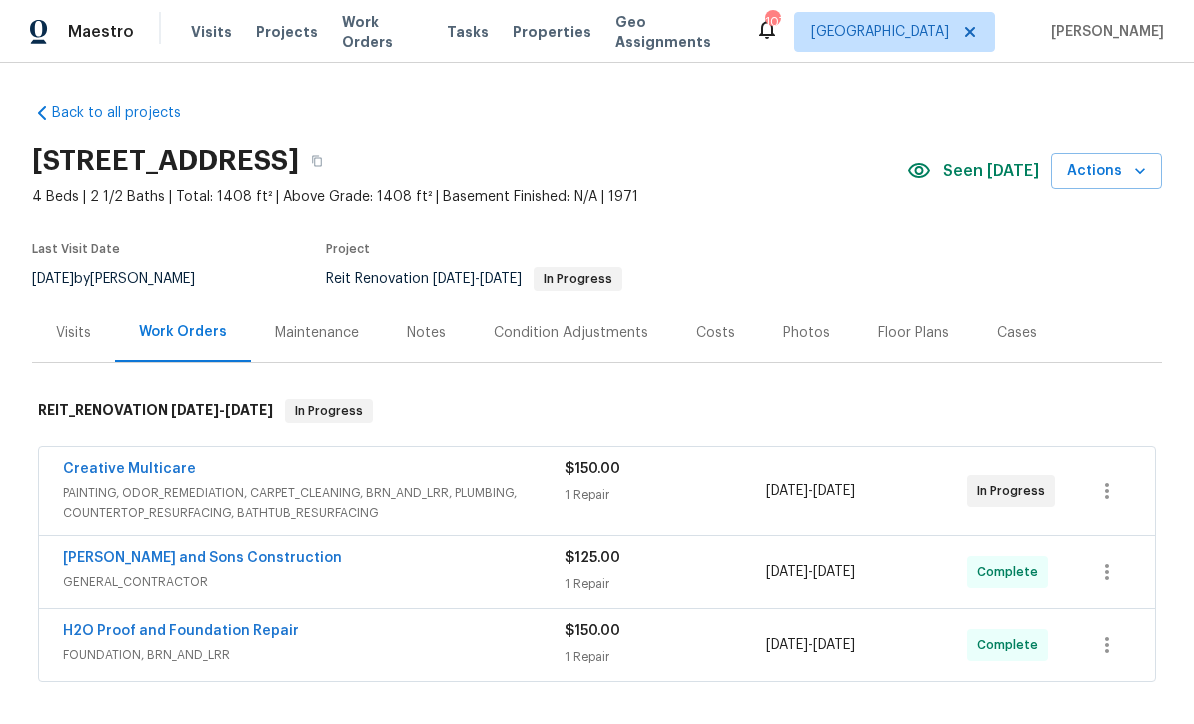 click on "Creative Multicare" at bounding box center (129, 469) 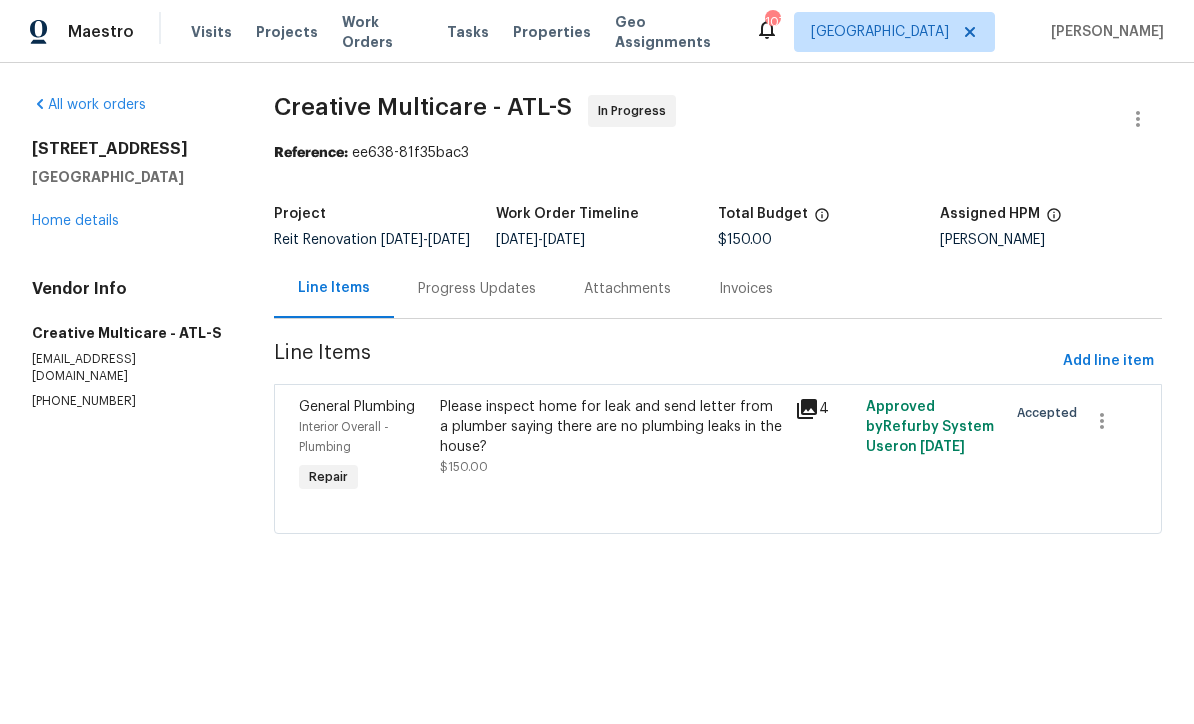 click on "Progress Updates" at bounding box center [477, 289] 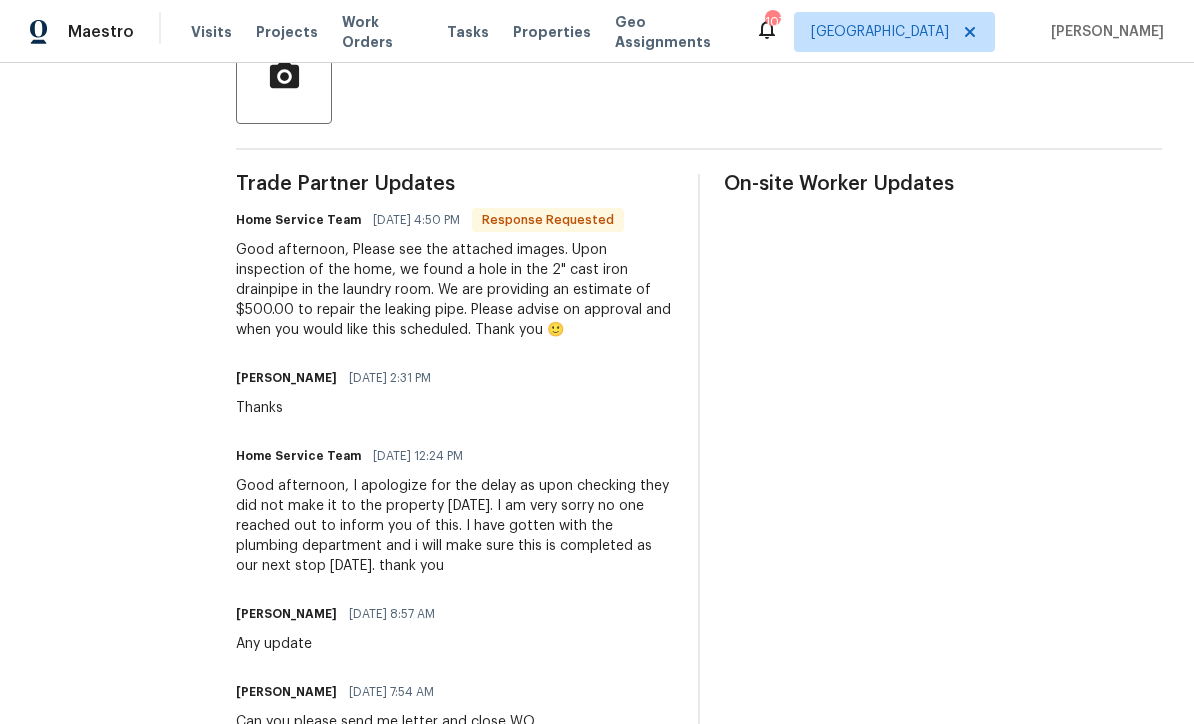 scroll, scrollTop: 524, scrollLeft: 0, axis: vertical 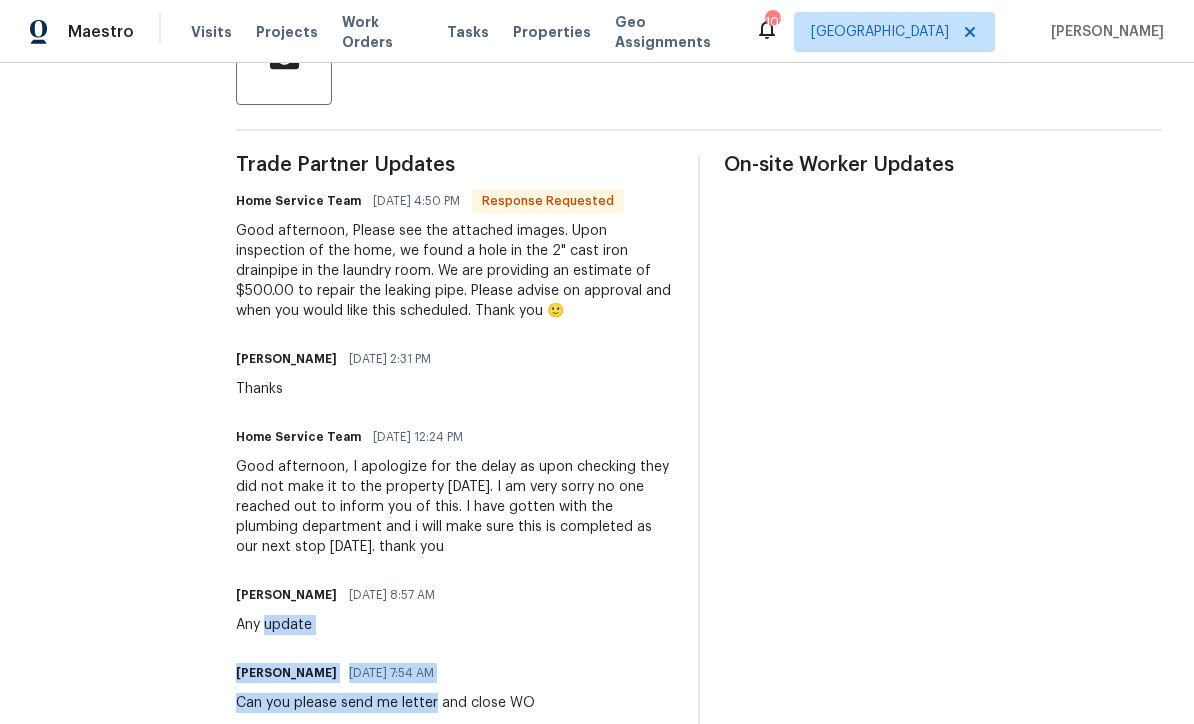 click on "All work orders 8673 Chestnut Ln Lithia Springs, GA 30122 Home details Vendor Info Creative Multicare - ATL-S homeservice@creativemulticare.com (770) 478-8728" at bounding box center (110, 281) 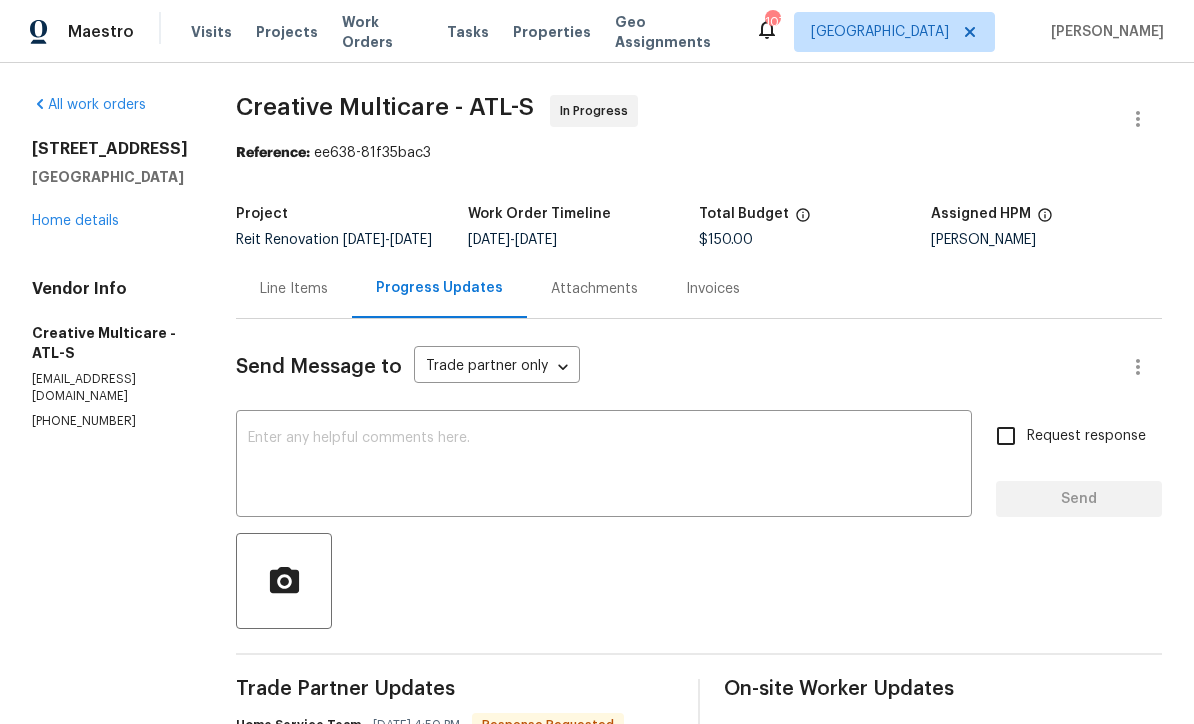scroll, scrollTop: 0, scrollLeft: 0, axis: both 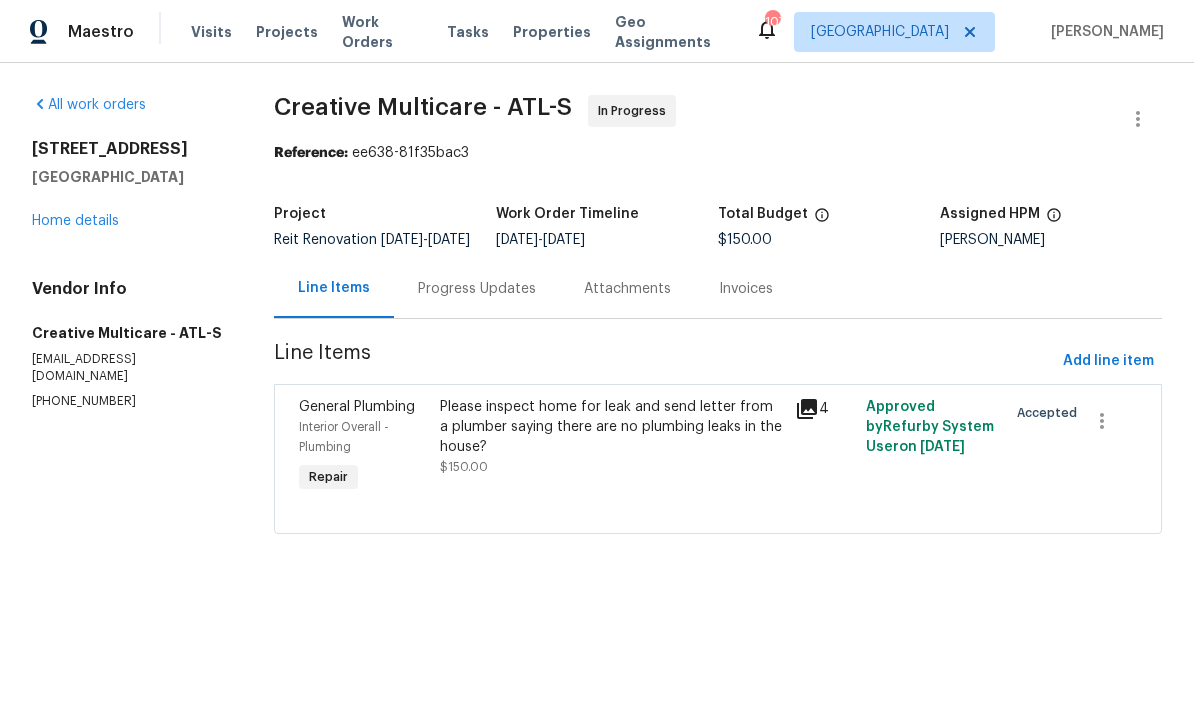 click on "Please inspect home for leak and send letter from a plumber saying there are no plumbing leaks in the house?" at bounding box center (611, 427) 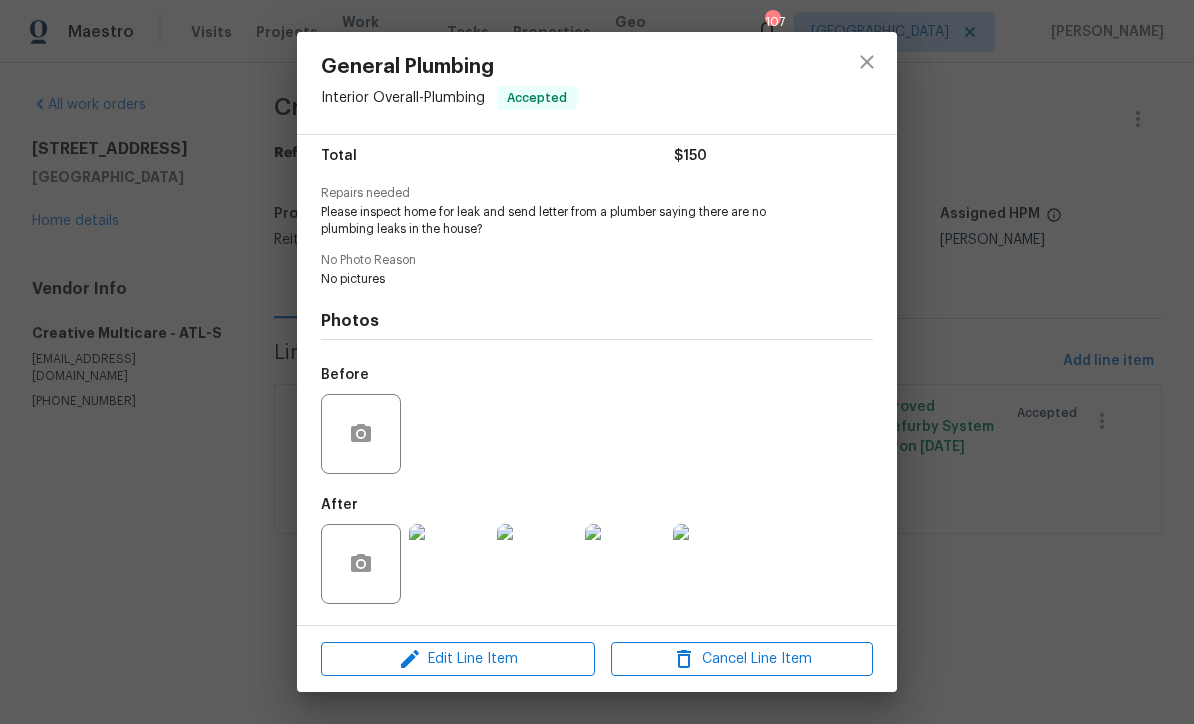 scroll, scrollTop: 168, scrollLeft: 0, axis: vertical 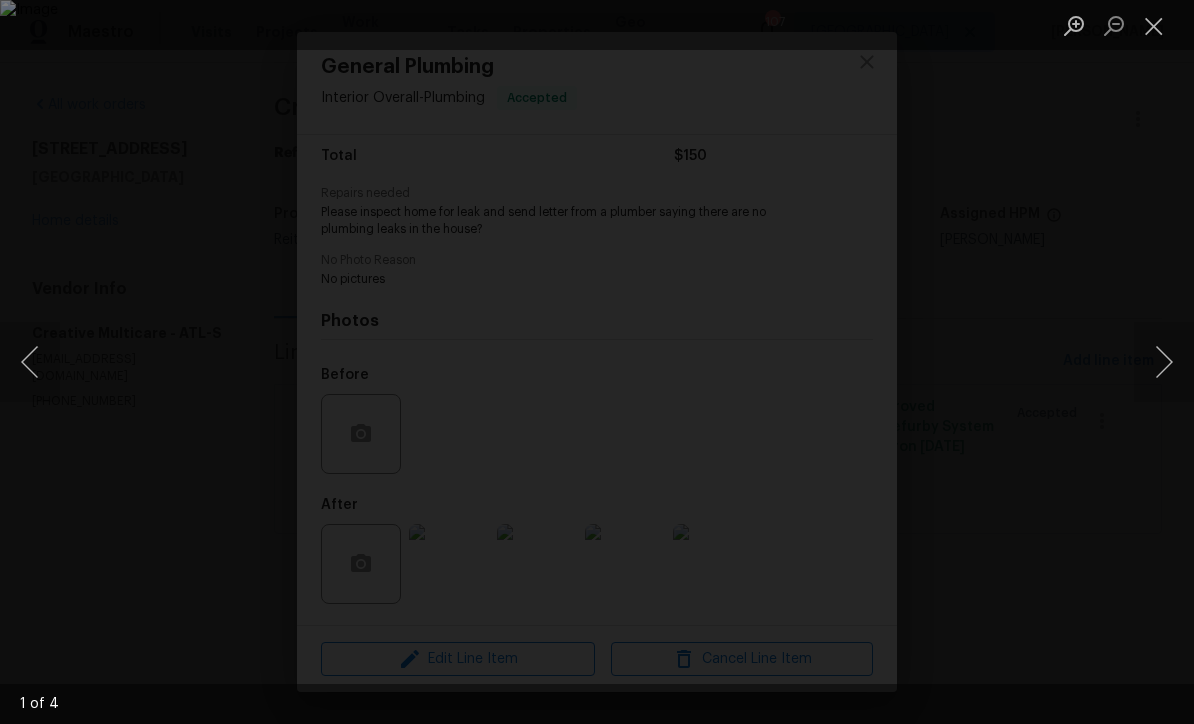 click at bounding box center [1154, 25] 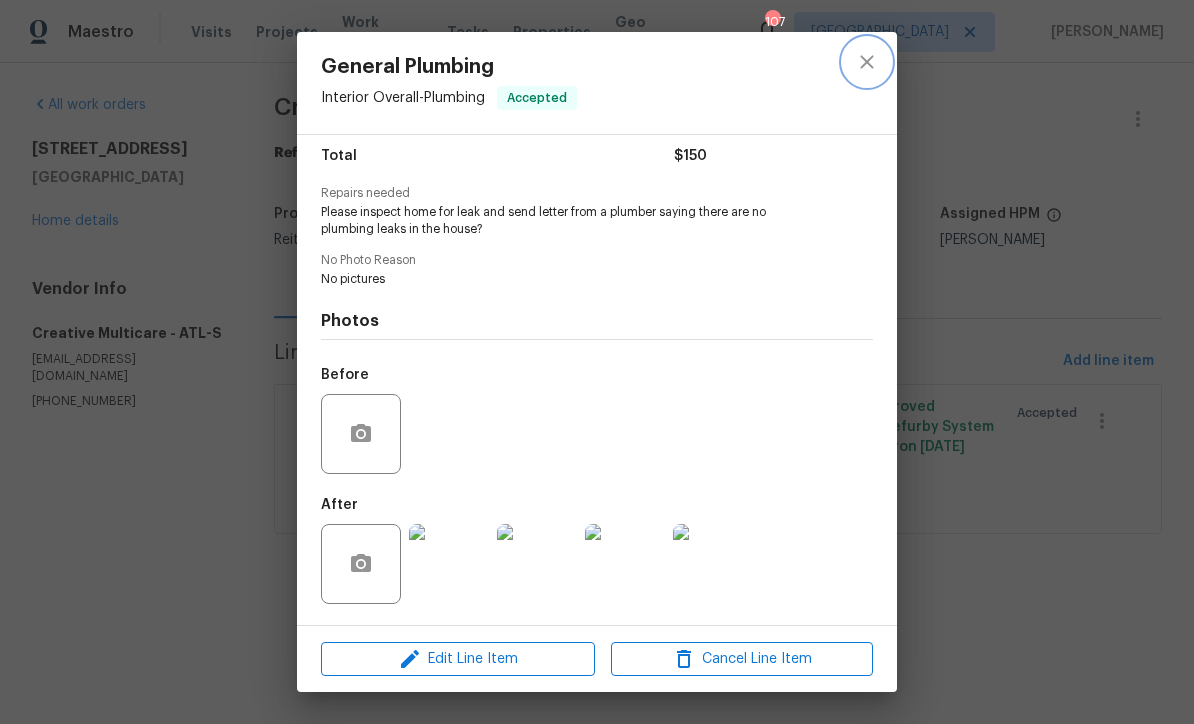 click at bounding box center [867, 62] 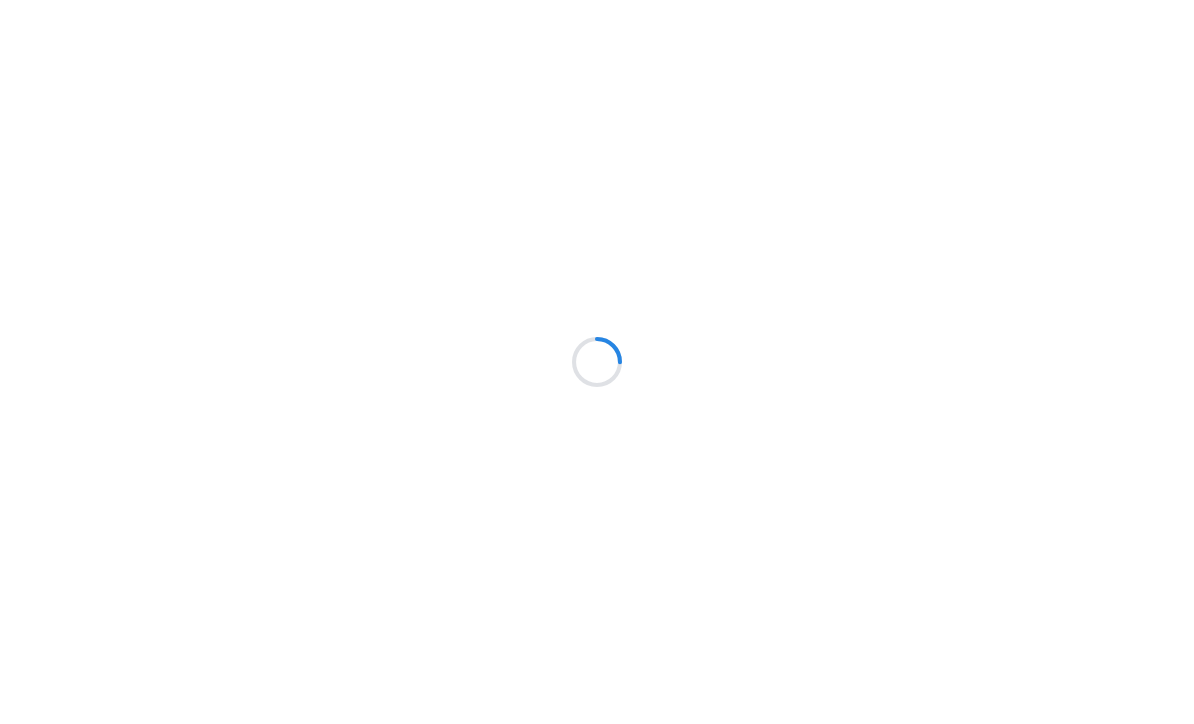scroll, scrollTop: 0, scrollLeft: 0, axis: both 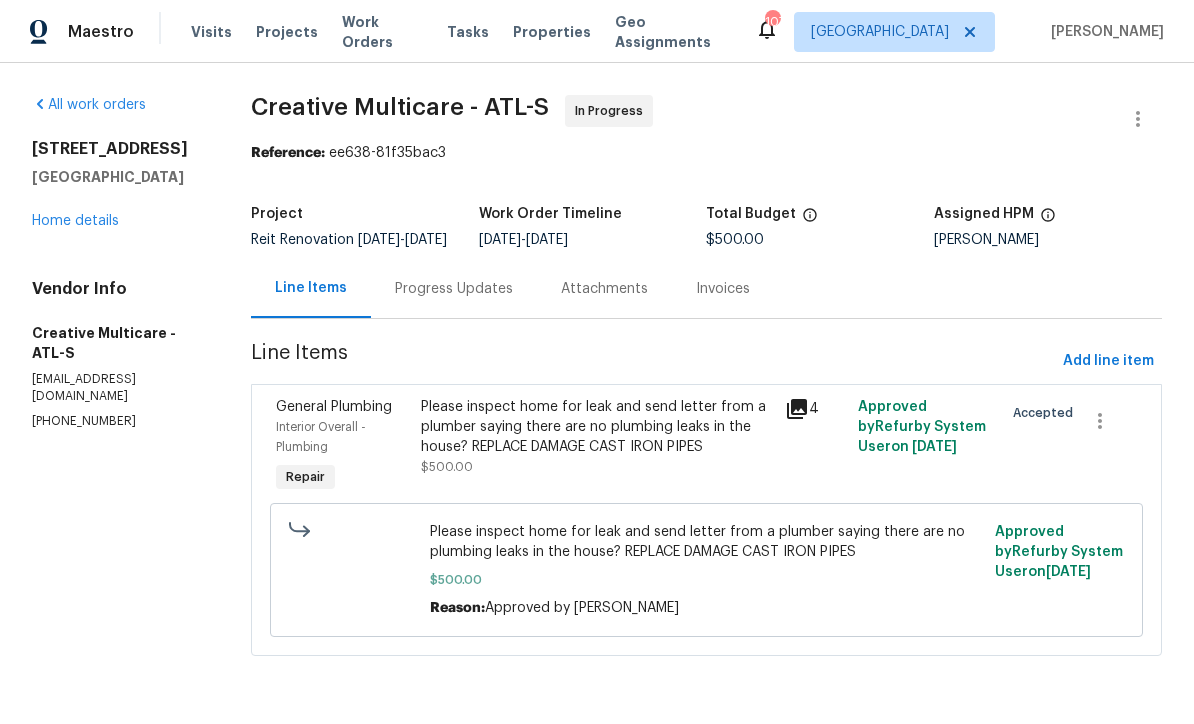 click on "Progress Updates" at bounding box center (454, 289) 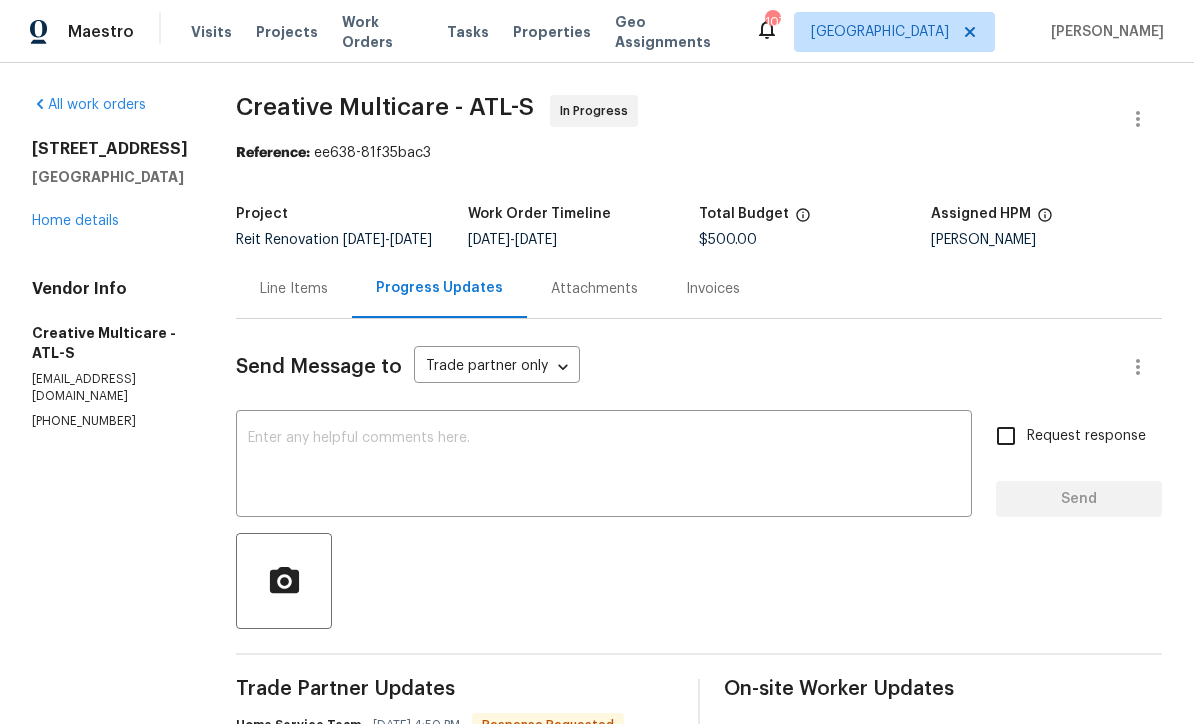 click at bounding box center (604, 466) 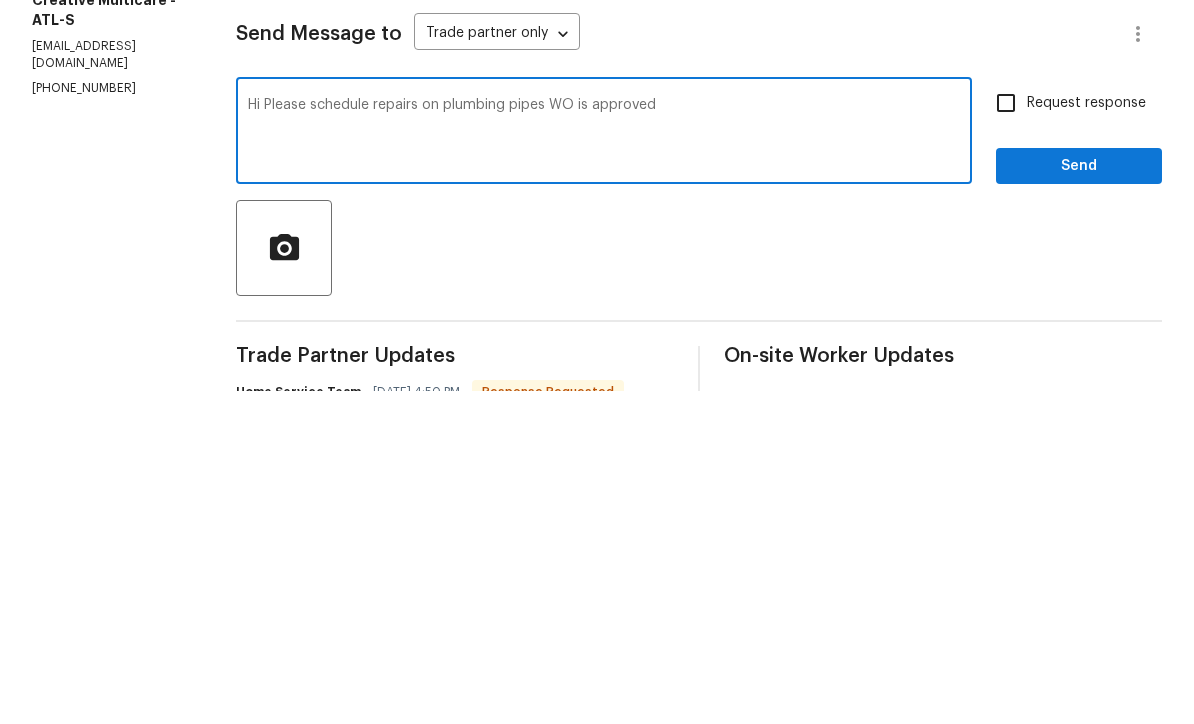 type on "Hi Please schedule repairs on plumbing pipes WO is approved" 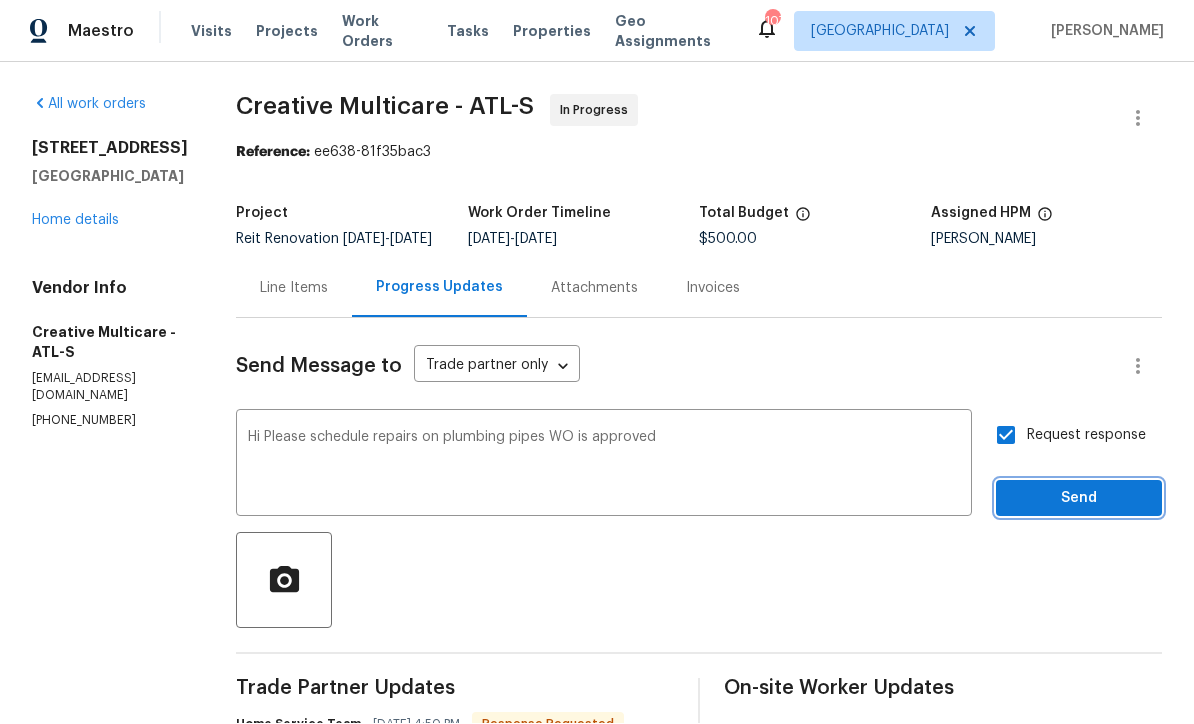 click on "Send" at bounding box center (1079, 499) 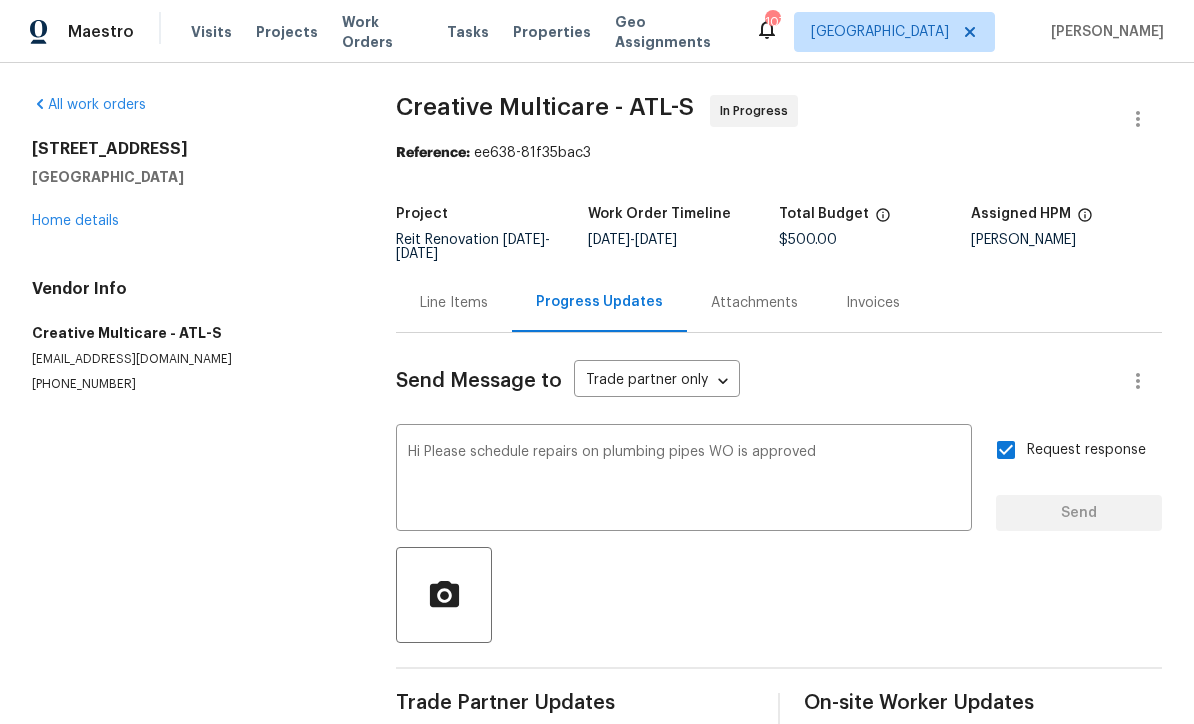 type 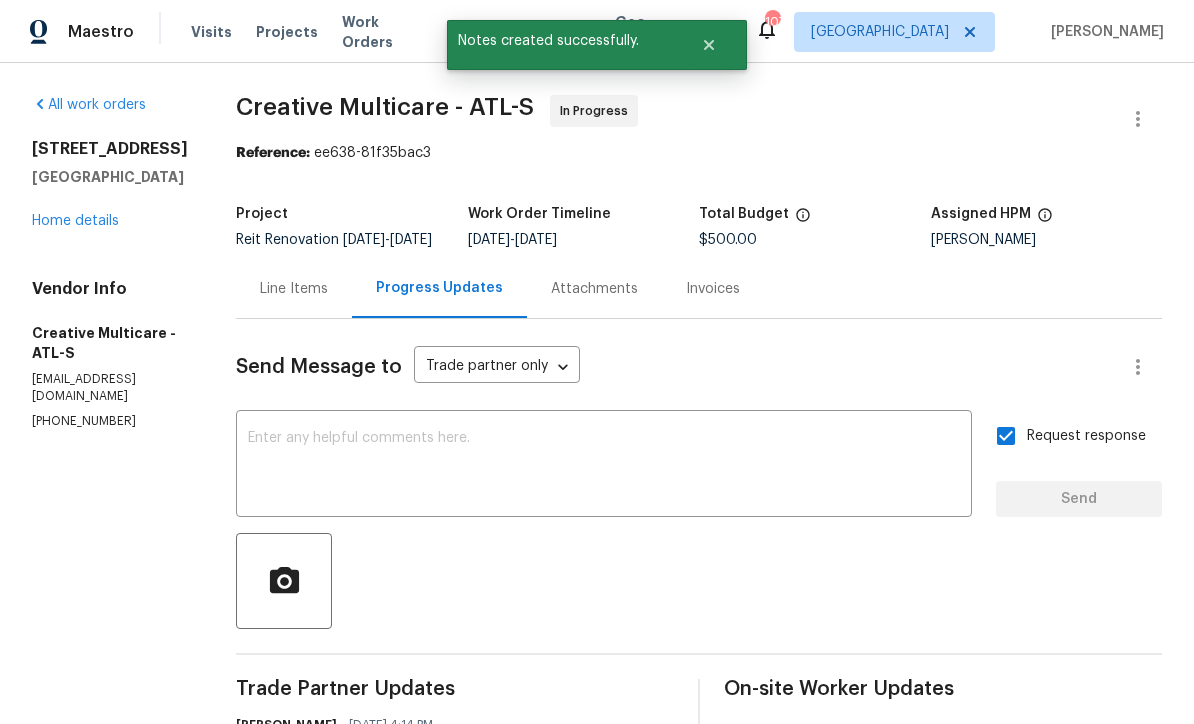 click on "Home details" at bounding box center (75, 221) 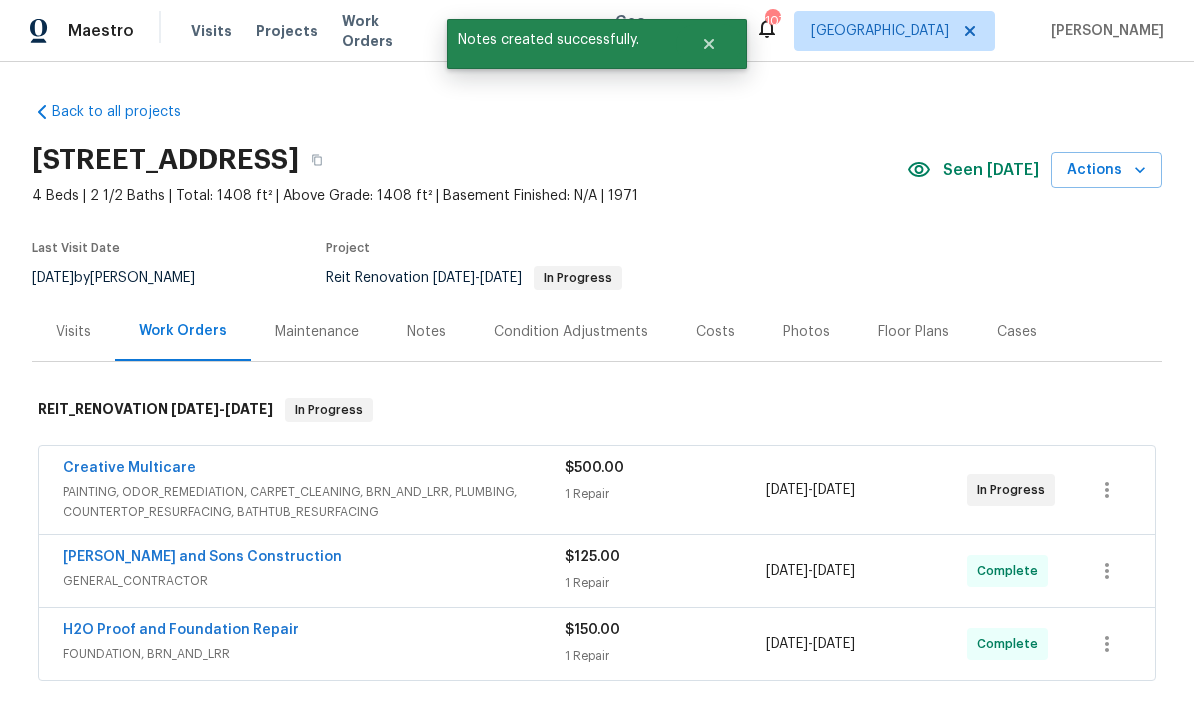 scroll, scrollTop: 1, scrollLeft: 0, axis: vertical 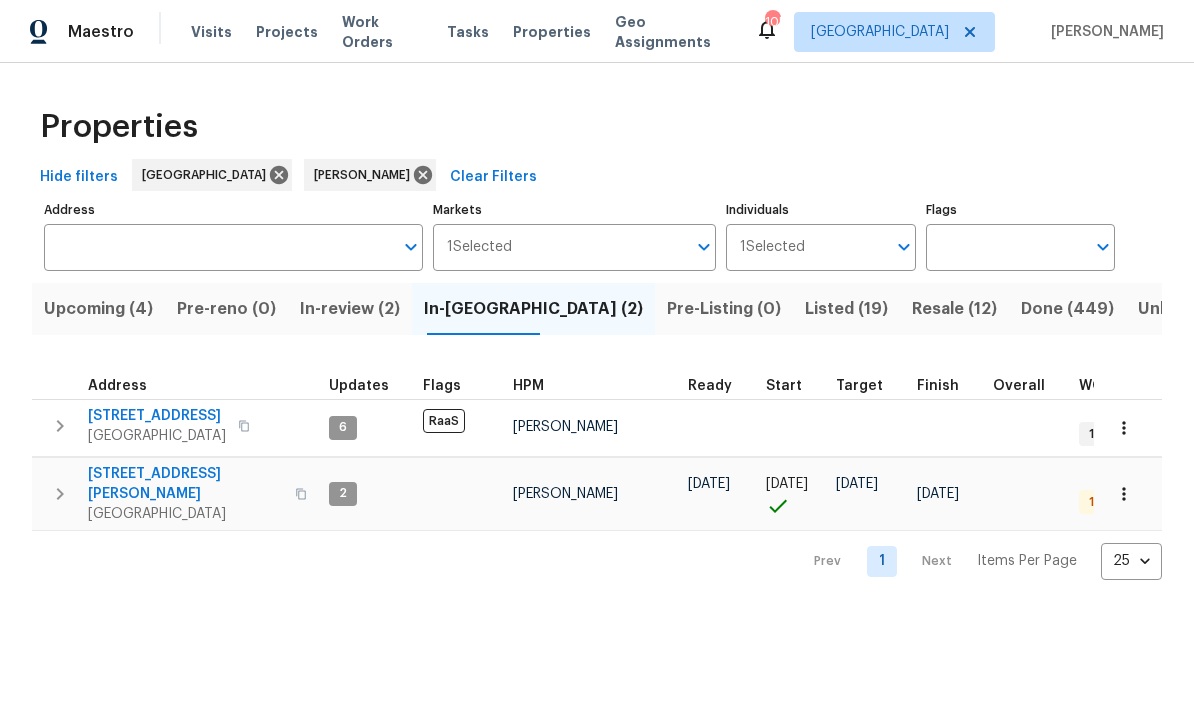 click on "[STREET_ADDRESS][PERSON_NAME]" at bounding box center [185, 484] 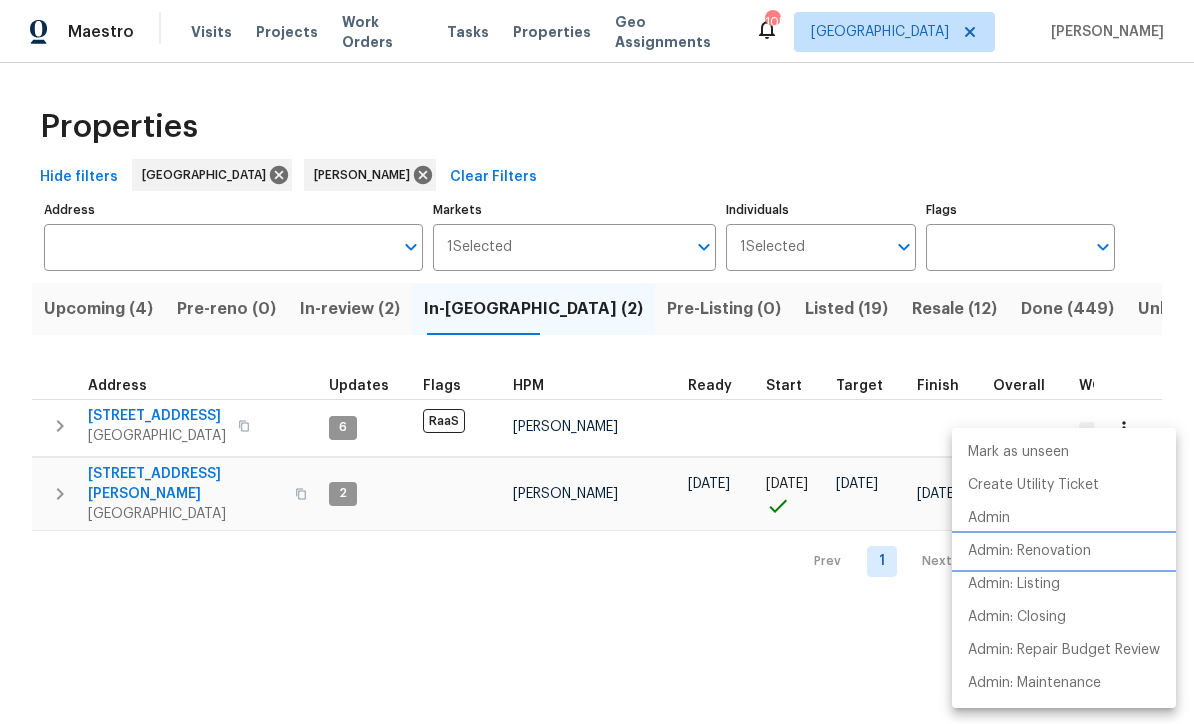 click on "Admin: Renovation" at bounding box center (1029, 551) 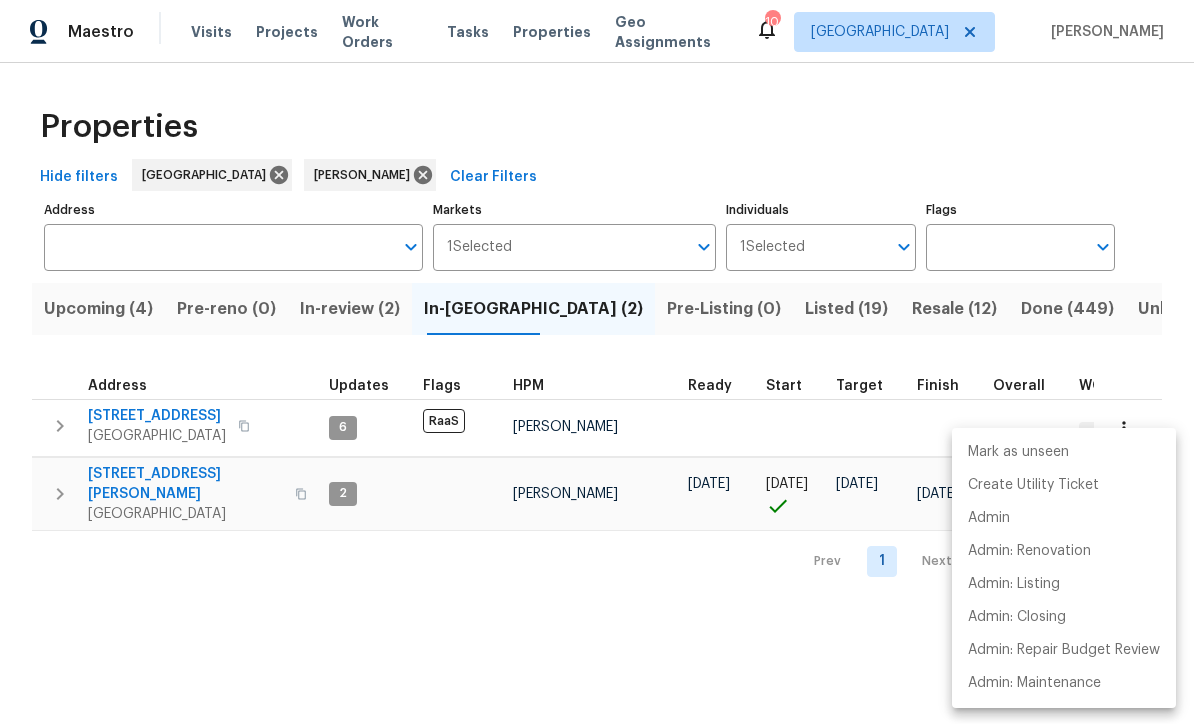 click at bounding box center (597, 362) 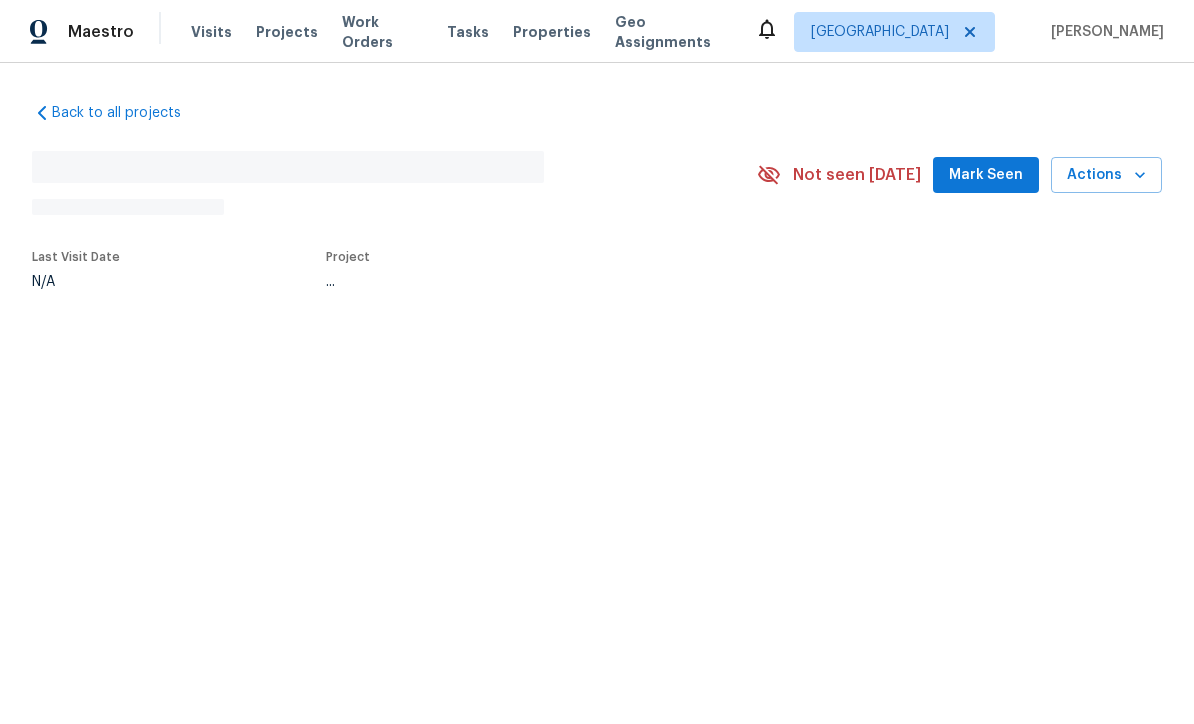 scroll, scrollTop: 0, scrollLeft: 0, axis: both 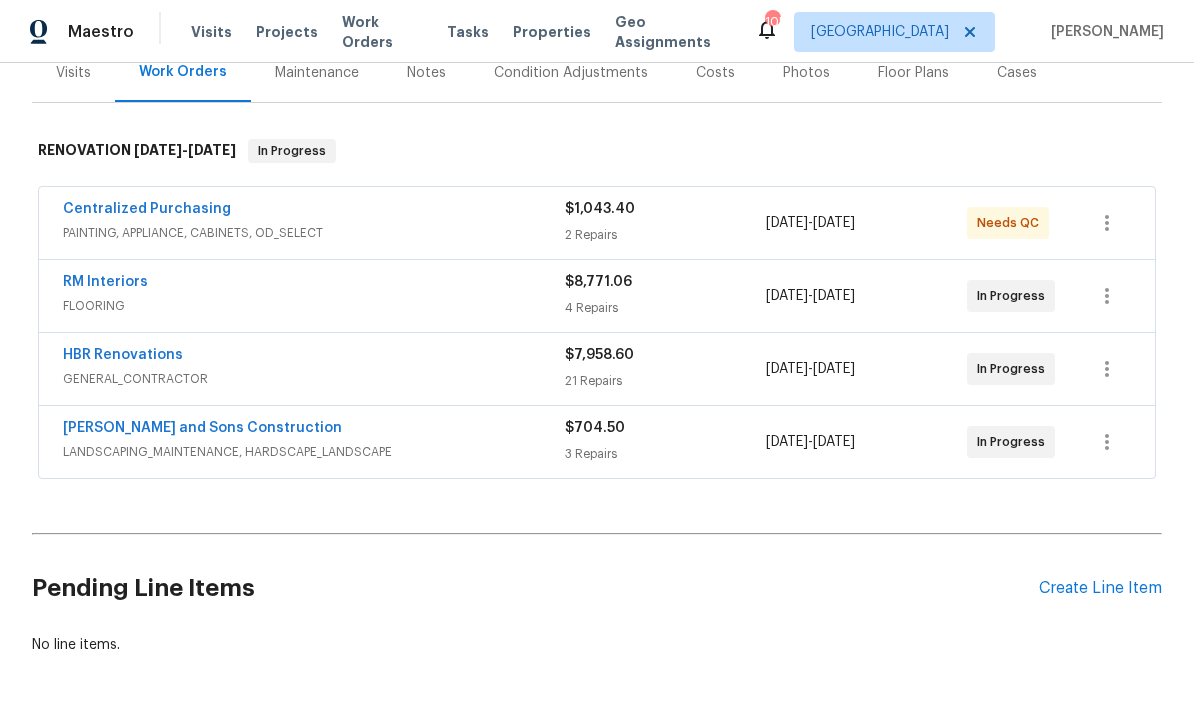 click on "Centralized Purchasing" at bounding box center (147, 209) 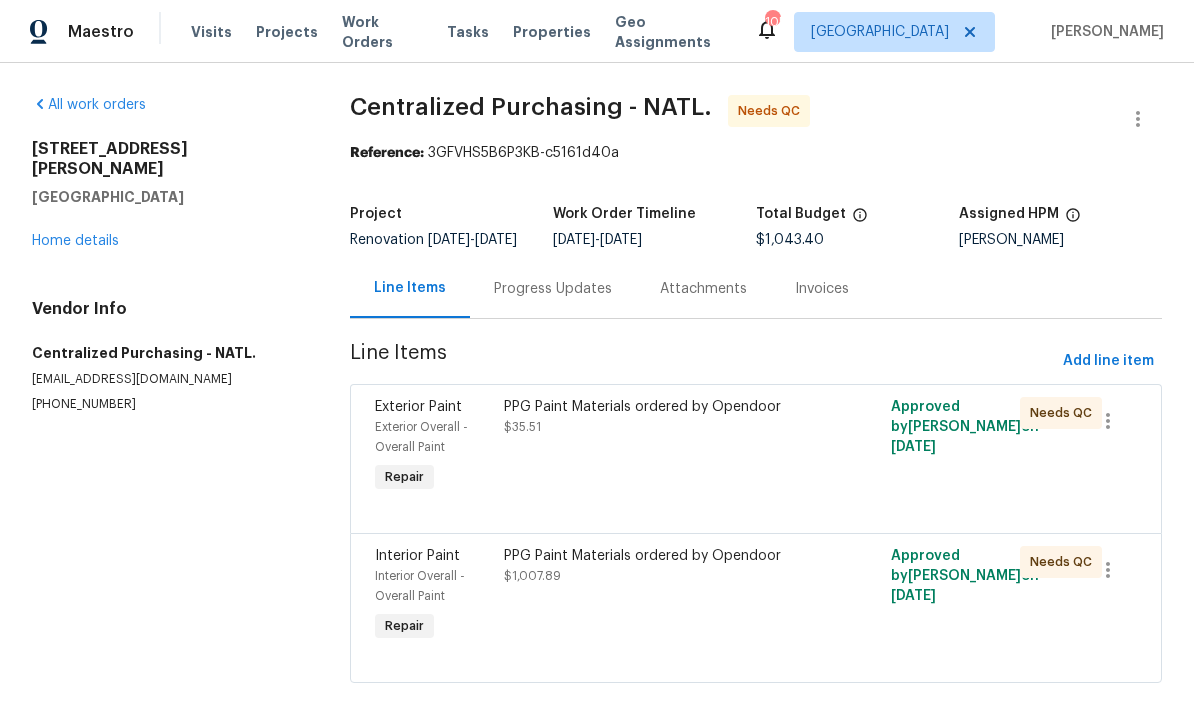 click on "PPG Paint Materials ordered by Opendoor" at bounding box center [659, 407] 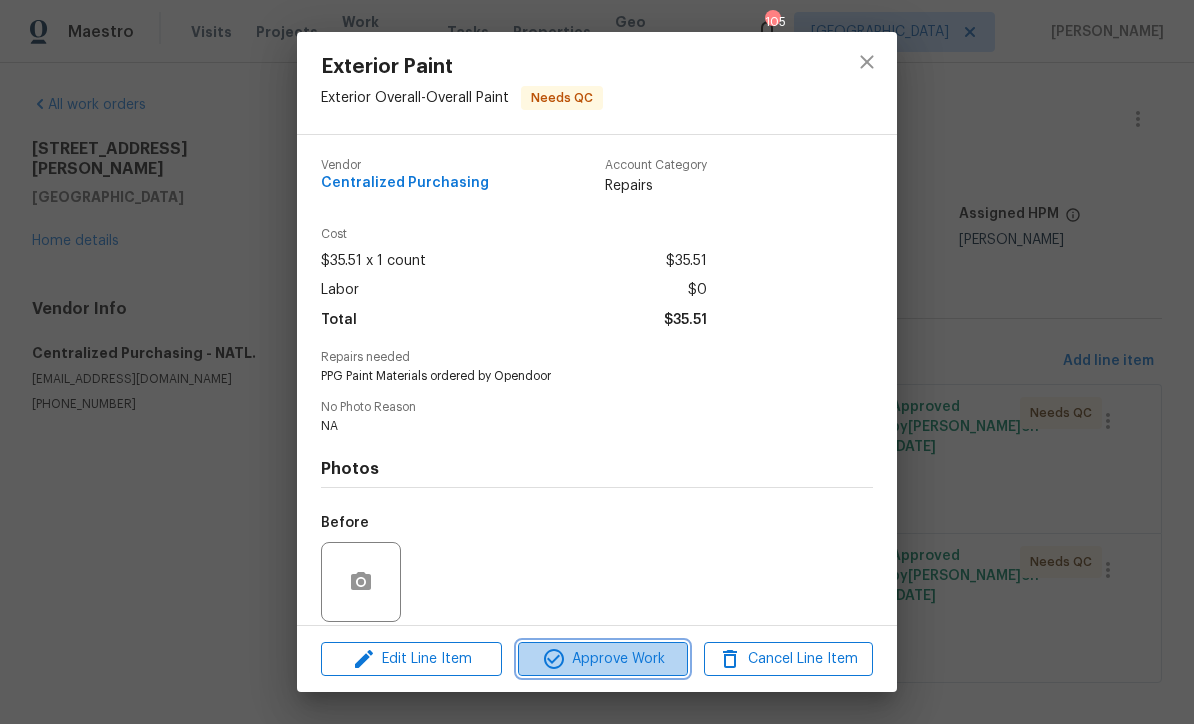 click 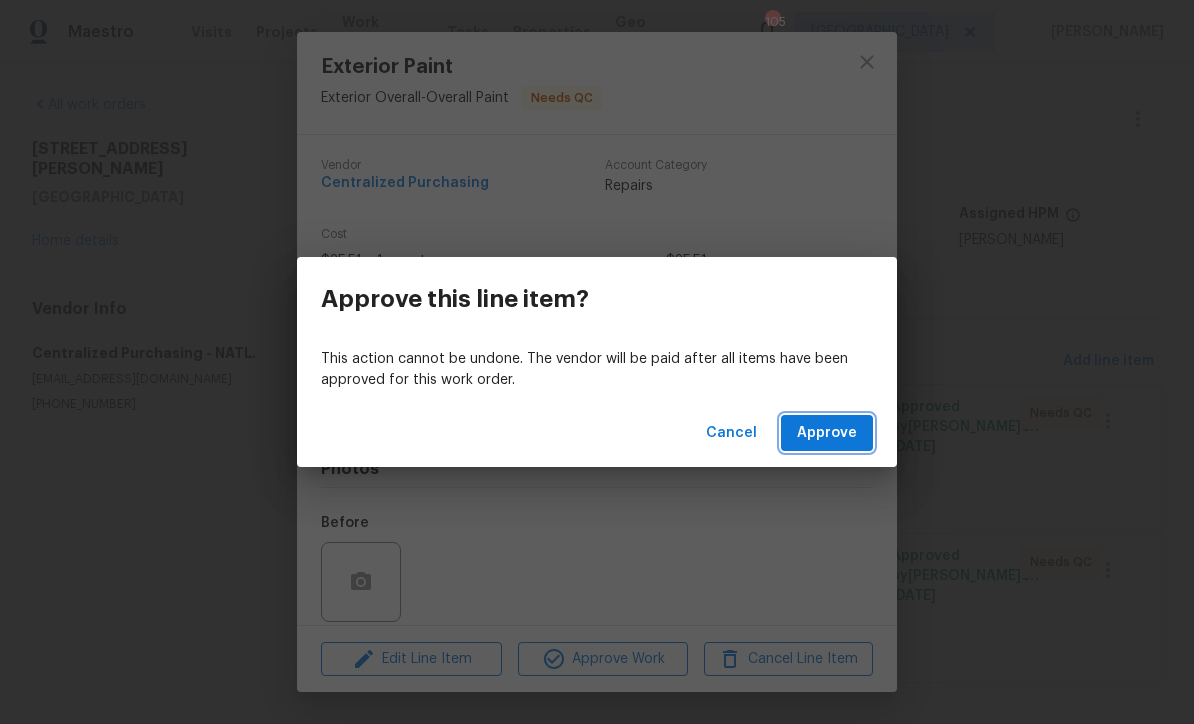 click on "Approve" at bounding box center (827, 433) 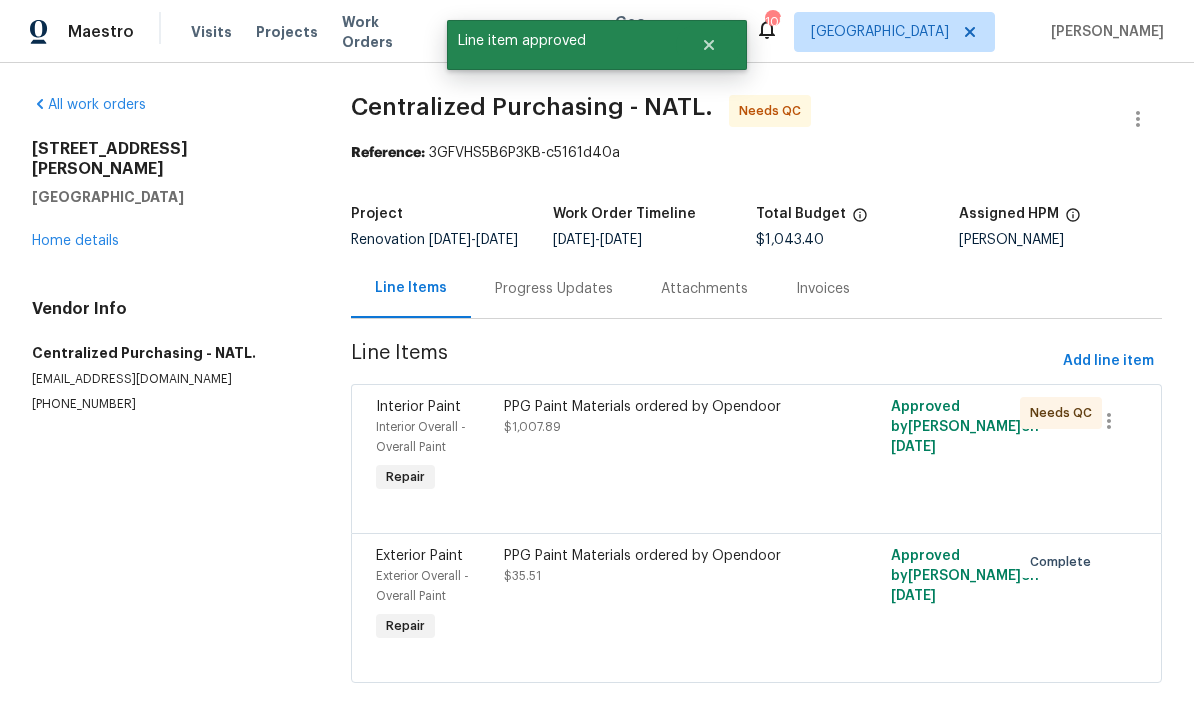 click on "PPG Paint Materials ordered by Opendoor $1,007.89" at bounding box center (659, 447) 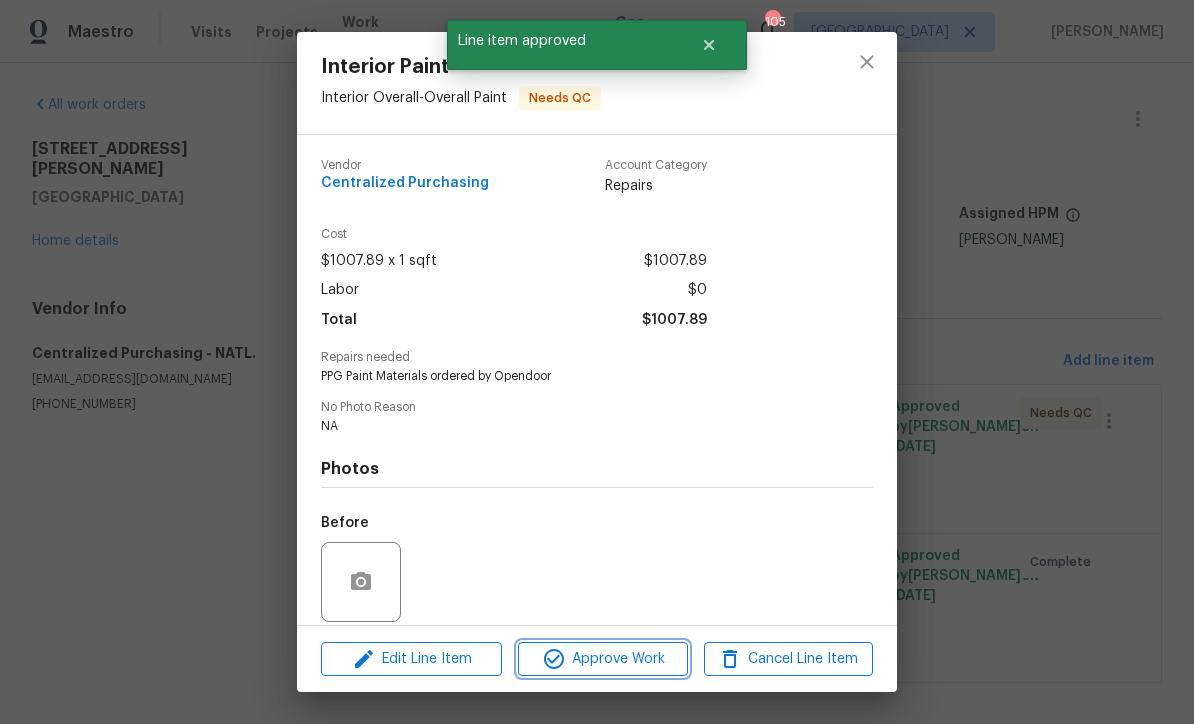 click on "Approve Work" at bounding box center (602, 659) 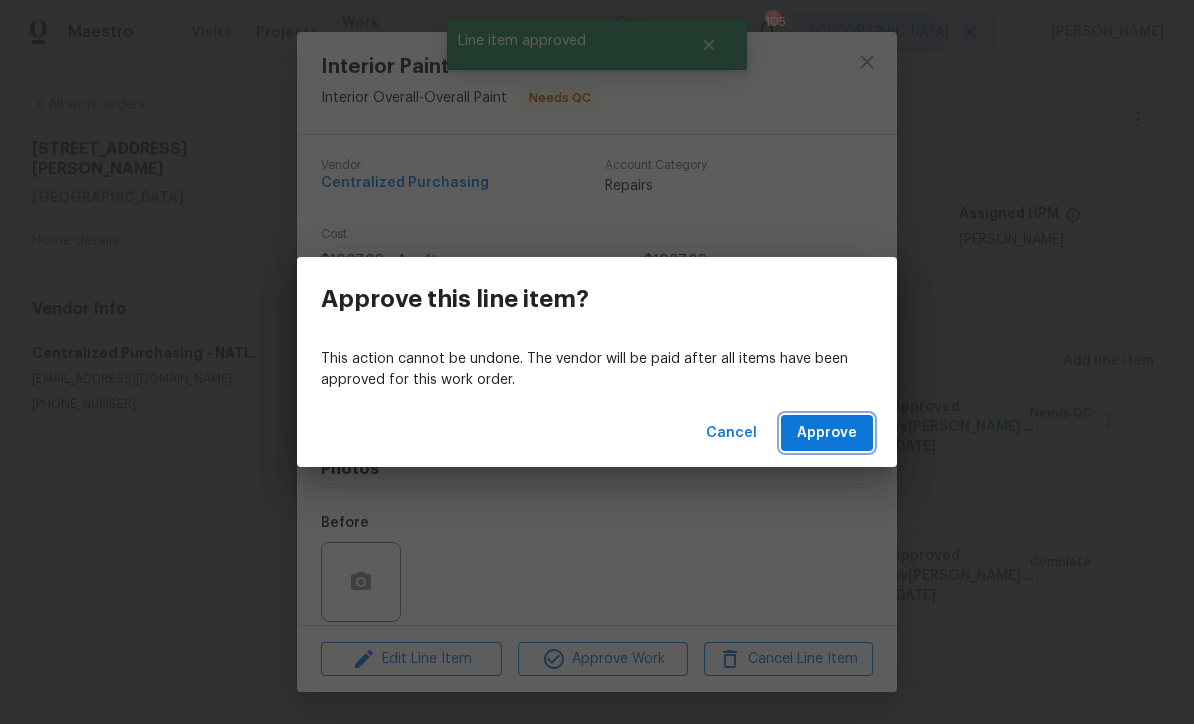 click on "Approve" at bounding box center (827, 433) 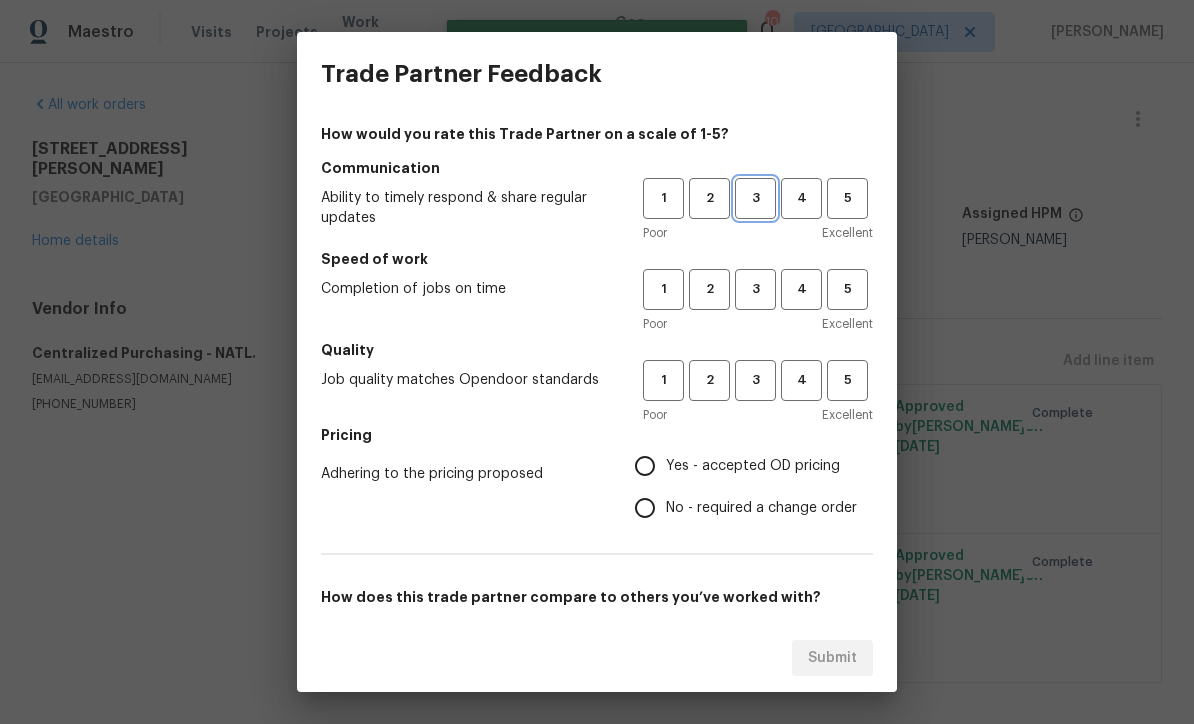 click on "3" at bounding box center [755, 198] 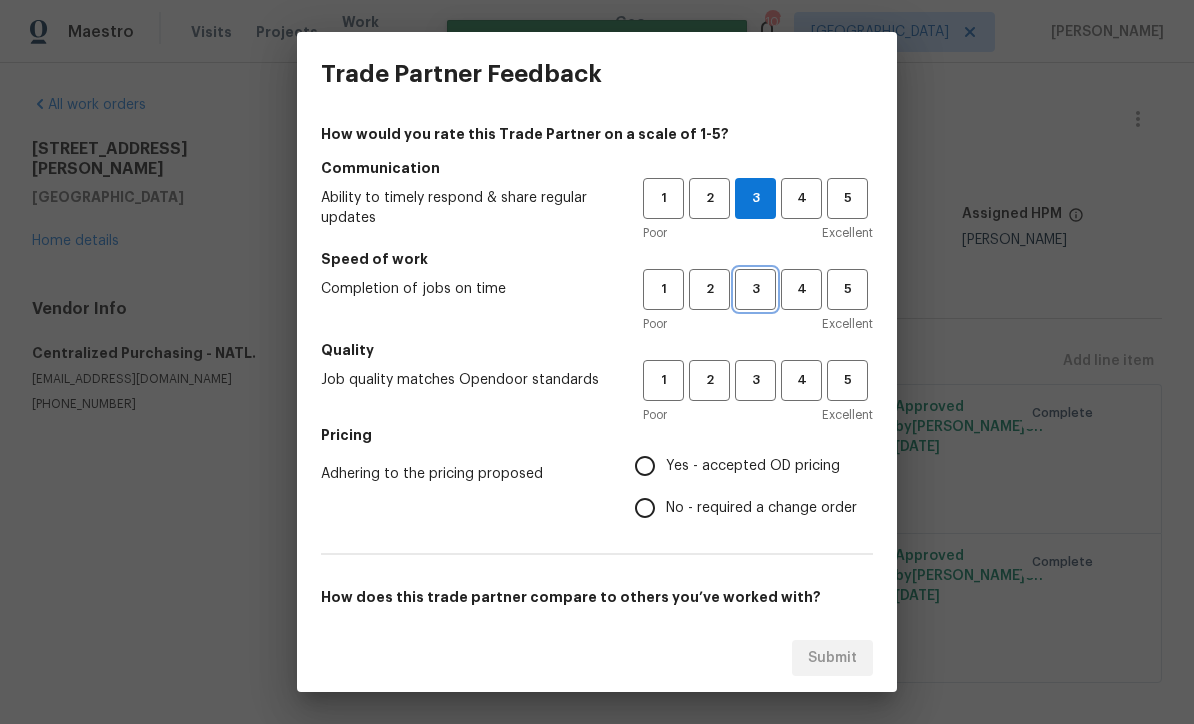 click on "3" at bounding box center (755, 289) 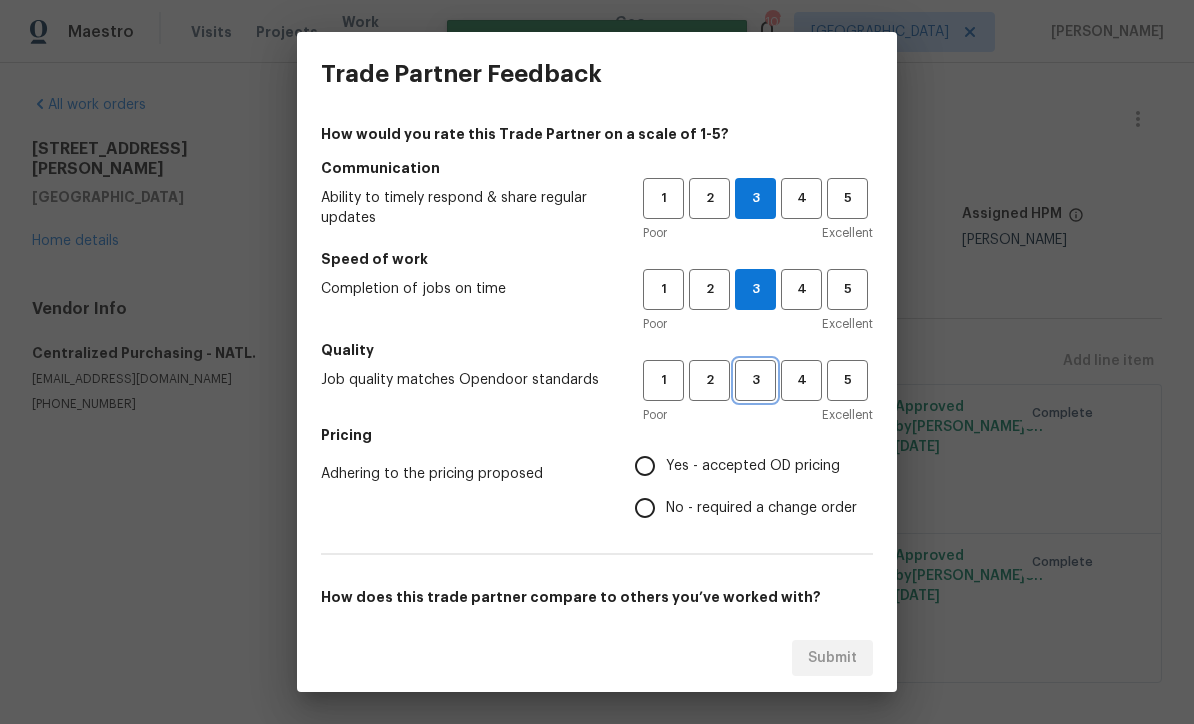 click on "3" at bounding box center [755, 380] 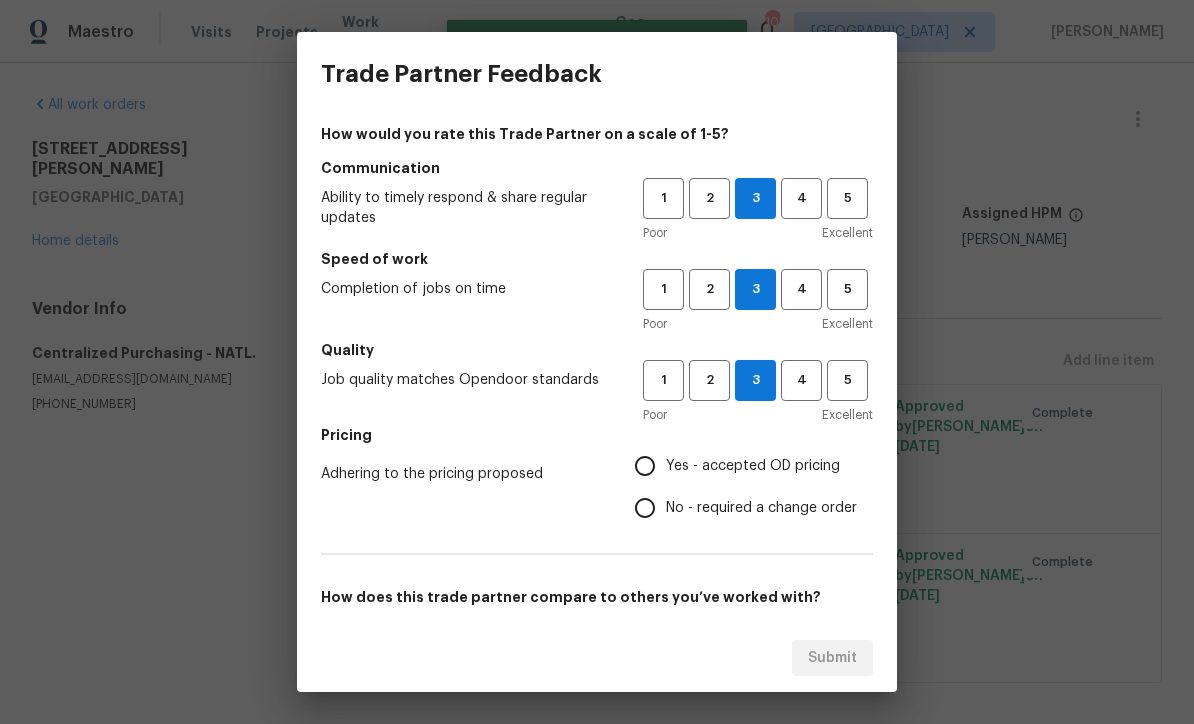 click on "Yes - accepted OD pricing" at bounding box center [645, 466] 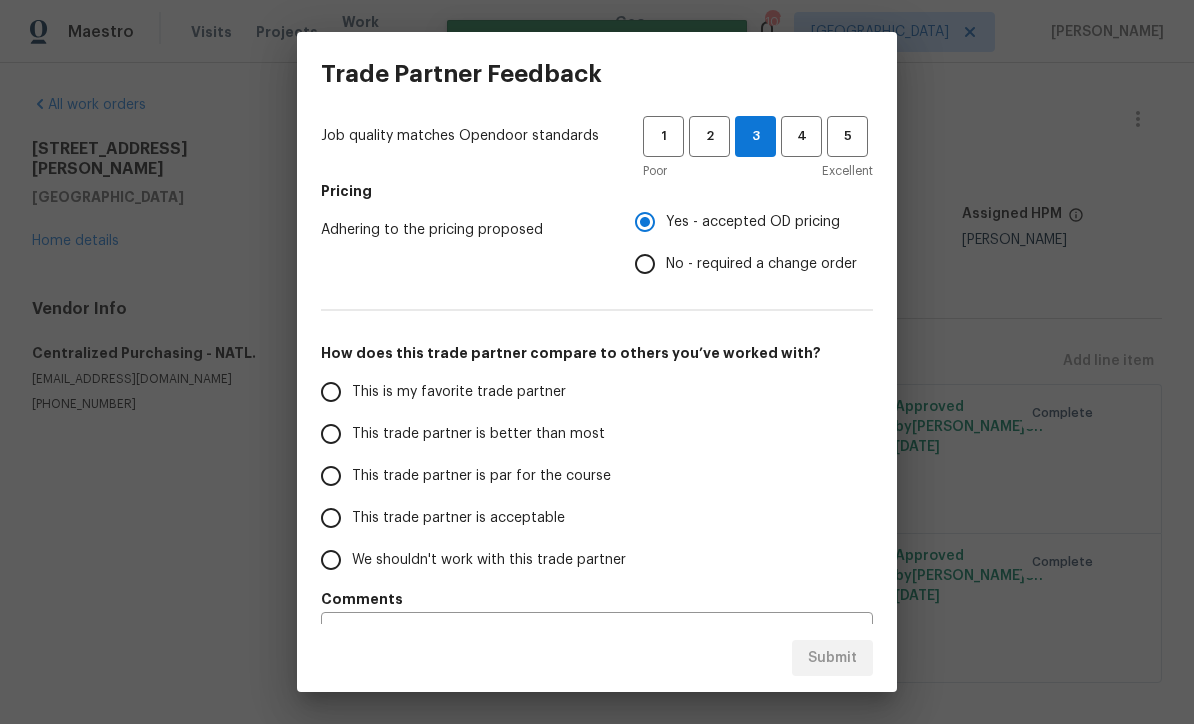 scroll, scrollTop: 242, scrollLeft: 0, axis: vertical 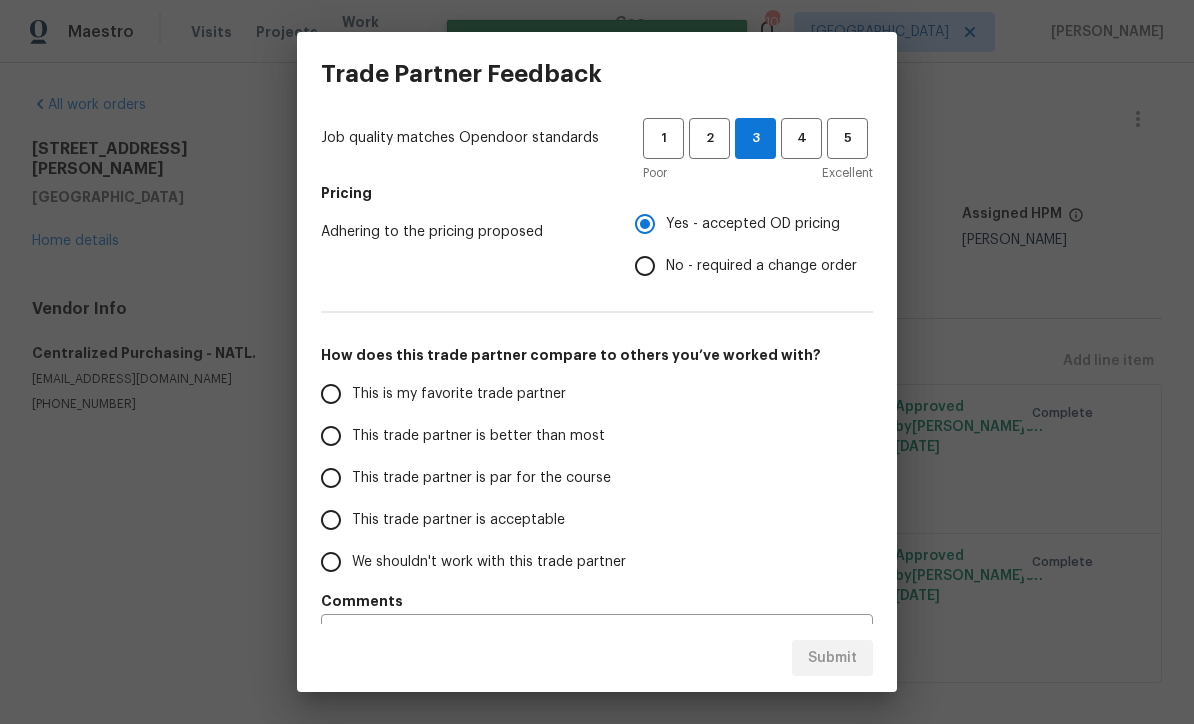 click on "This trade partner is par for the course" at bounding box center (331, 478) 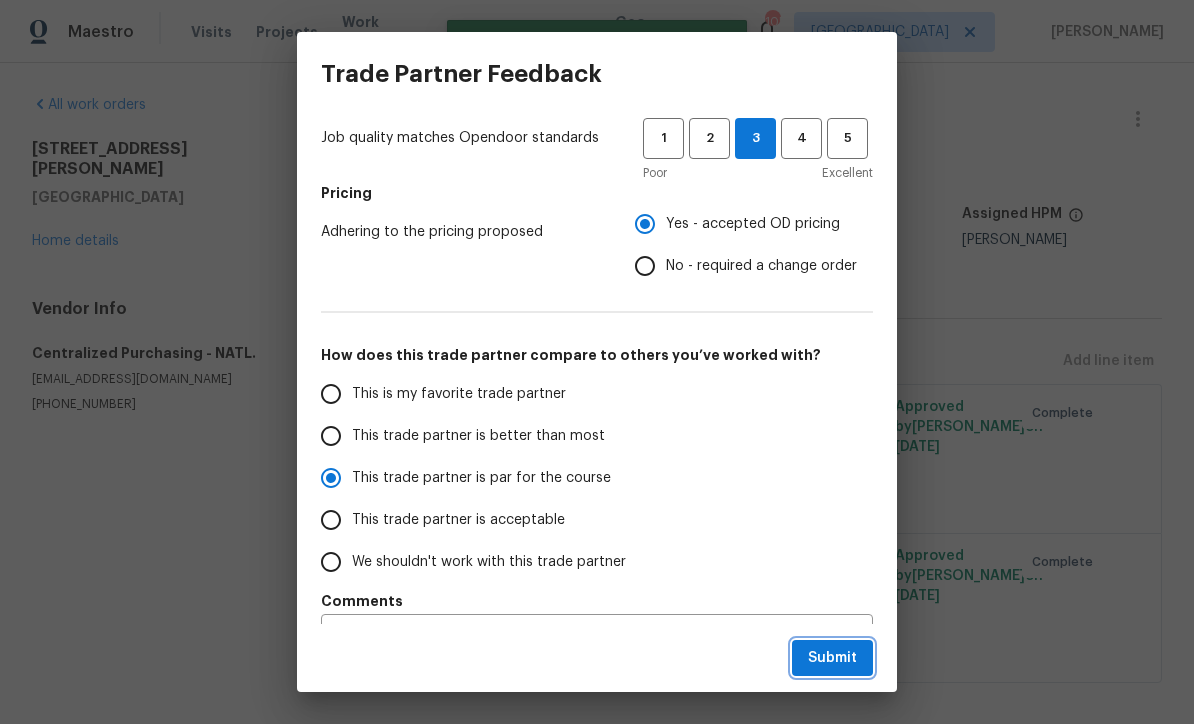 click on "Submit" at bounding box center (832, 658) 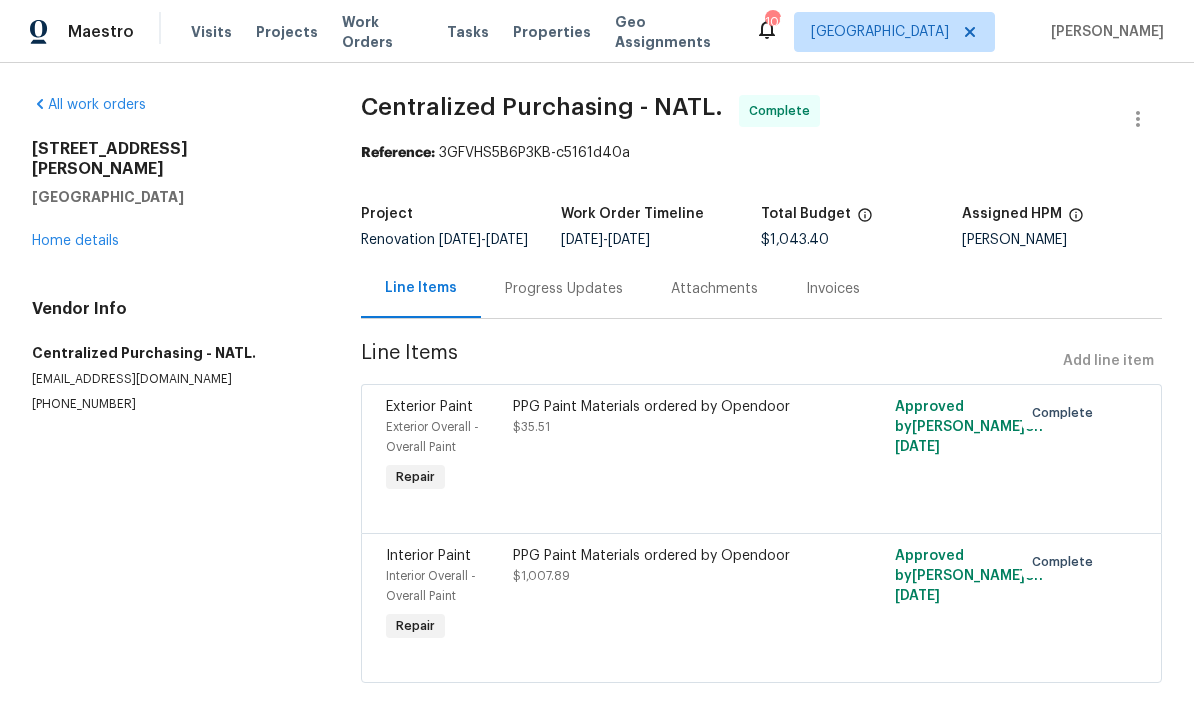 radio on "false" 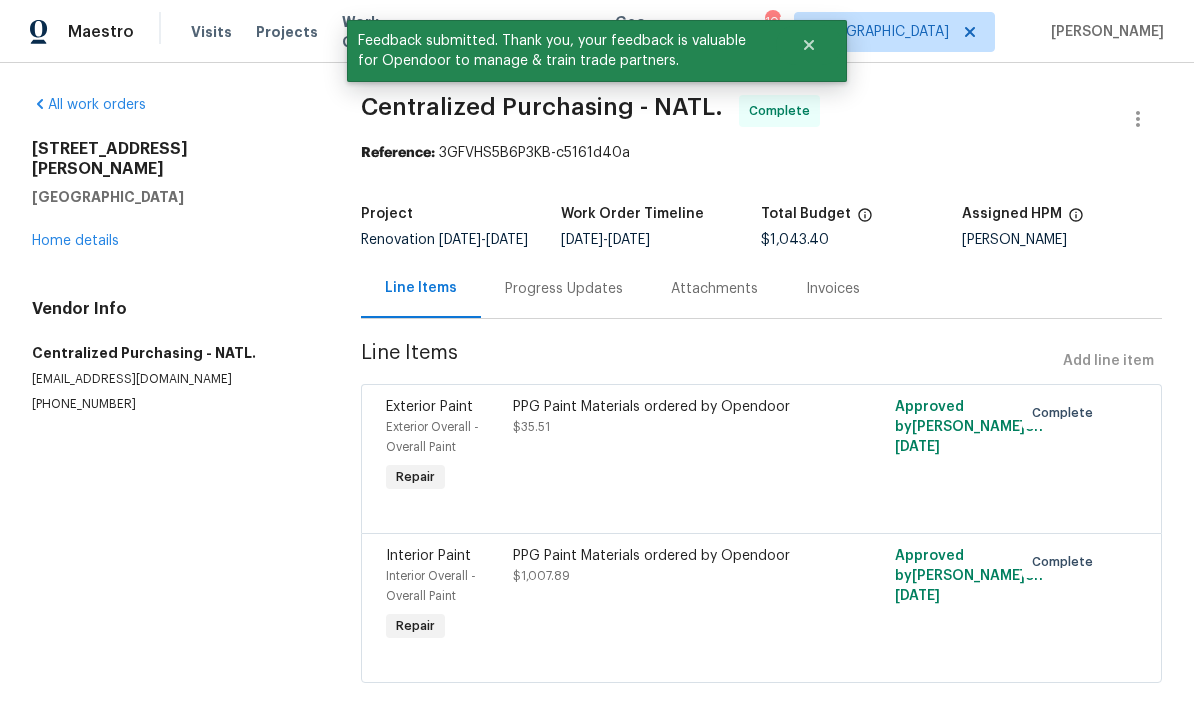 click on "Home details" at bounding box center (75, 241) 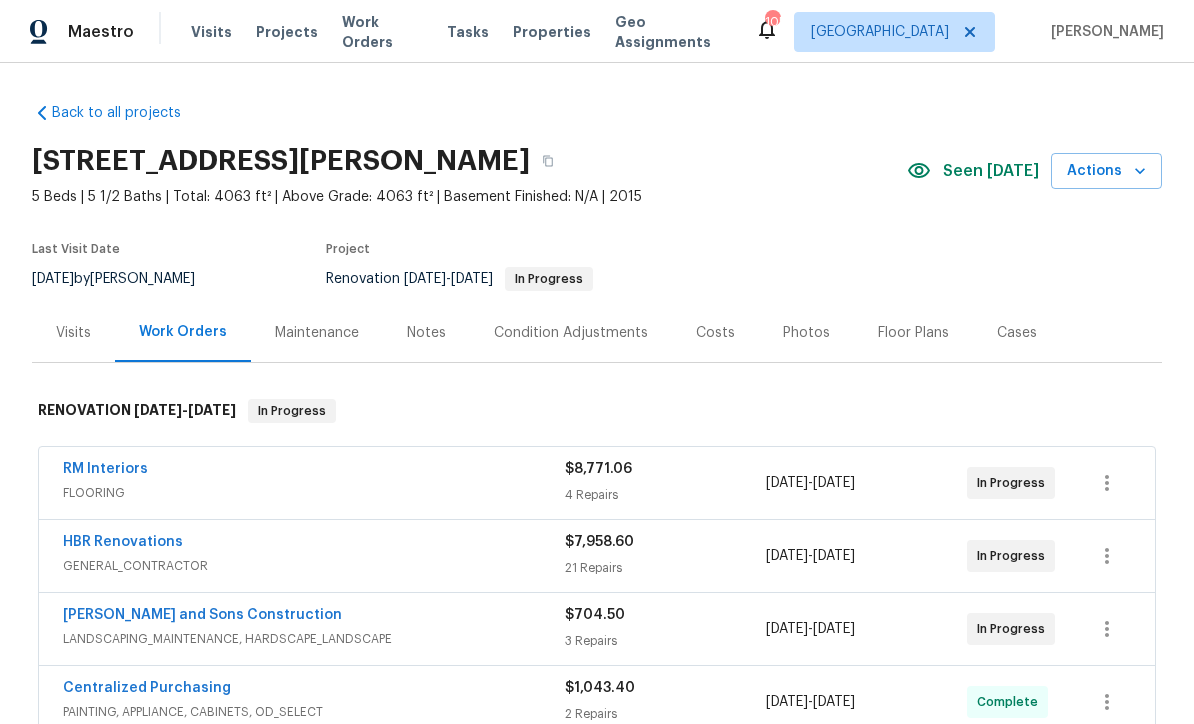 scroll, scrollTop: 0, scrollLeft: 0, axis: both 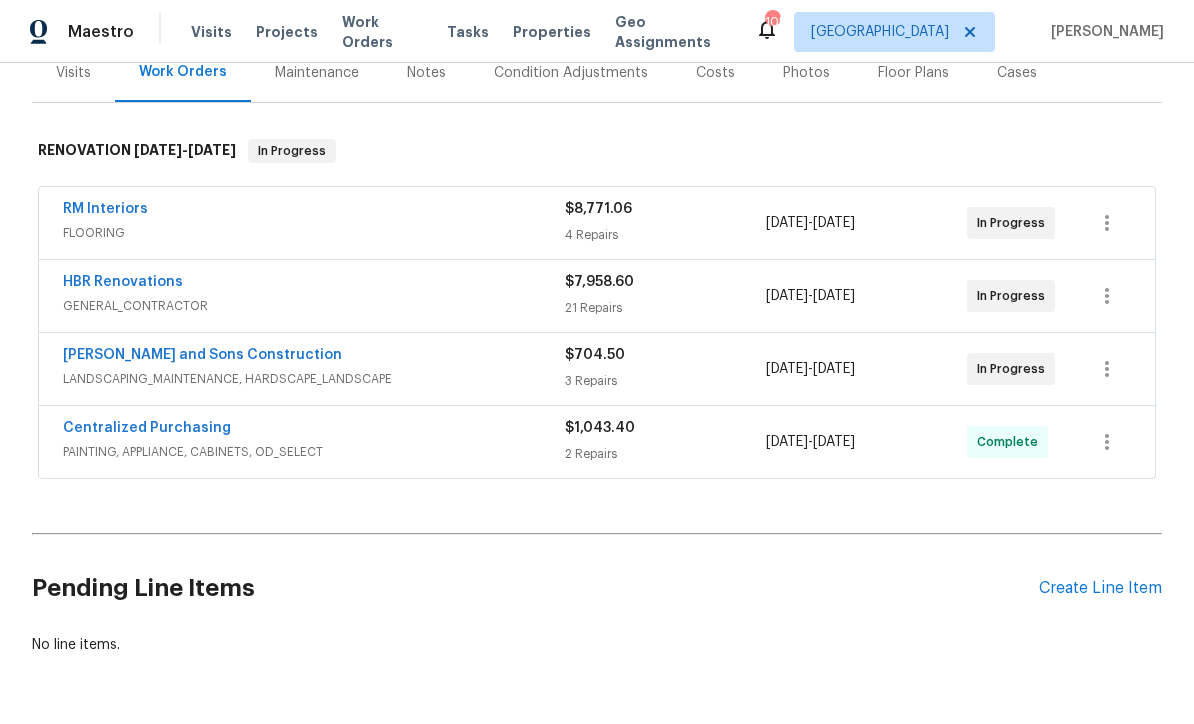 click on "Back to all projects [STREET_ADDRESS][PERSON_NAME] 5 Beds | 5 1/2 Baths | Total: 4063 ft² | Above Grade: 4063 ft² | Basement Finished: N/A | 2015 Seen [DATE] Actions Last Visit Date [DATE]  by  [PERSON_NAME]   Project Renovation   [DATE]  -  [DATE] In Progress Visits Work Orders Maintenance Notes Condition Adjustments Costs Photos Floor Plans Cases RENOVATION   [DATE]  -  [DATE] In Progress RM Interiors FLOORING $8,771.06 4 Repairs [DATE]  -  [DATE] In Progress HBR Renovations GENERAL_CONTRACTOR $7,958.60 21 Repairs [DATE]  -  [DATE] In Progress [PERSON_NAME] and Sons Construction LANDSCAPING_MAINTENANCE, HARDSCAPE_LANDSCAPE $704.50 3 Repairs [DATE]  -  [DATE] In Progress Centralized Purchasing PAINTING, APPLIANCE, CABINETS, OD_SELECT $1,043.40 2 Repairs [DATE]  -  [DATE] Complete Pending Line Items Create Line Item No line items." at bounding box center [597, 393] 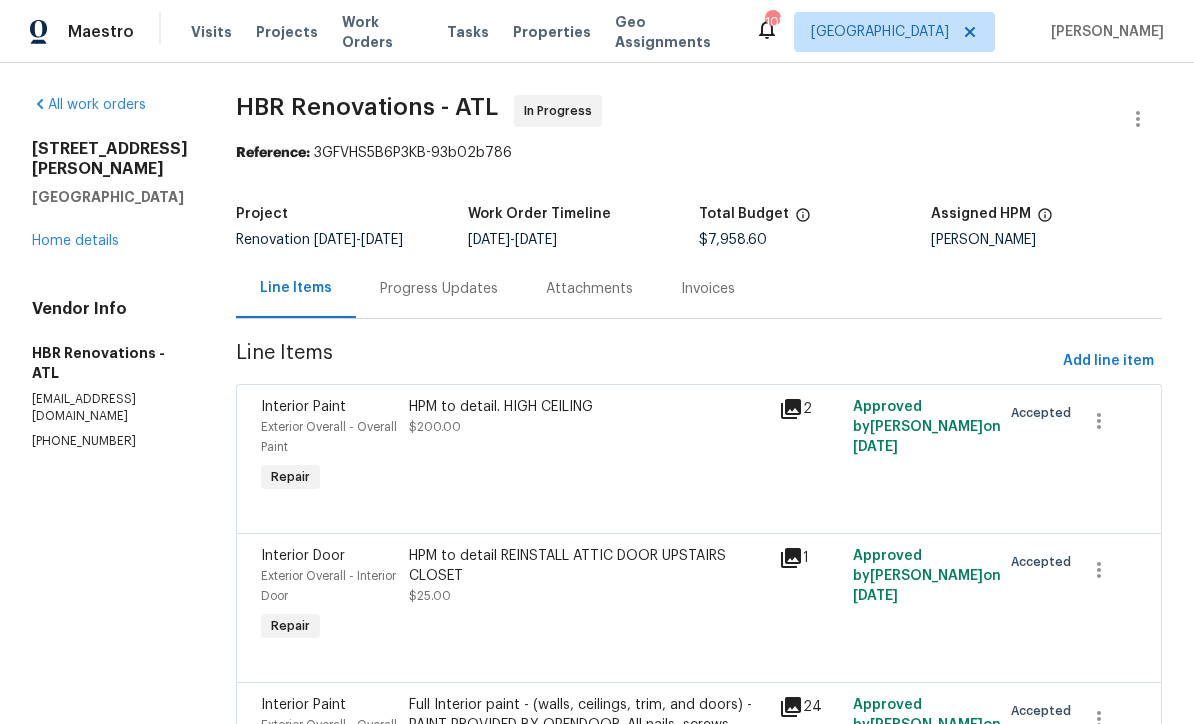 click on "Progress Updates" at bounding box center [439, 288] 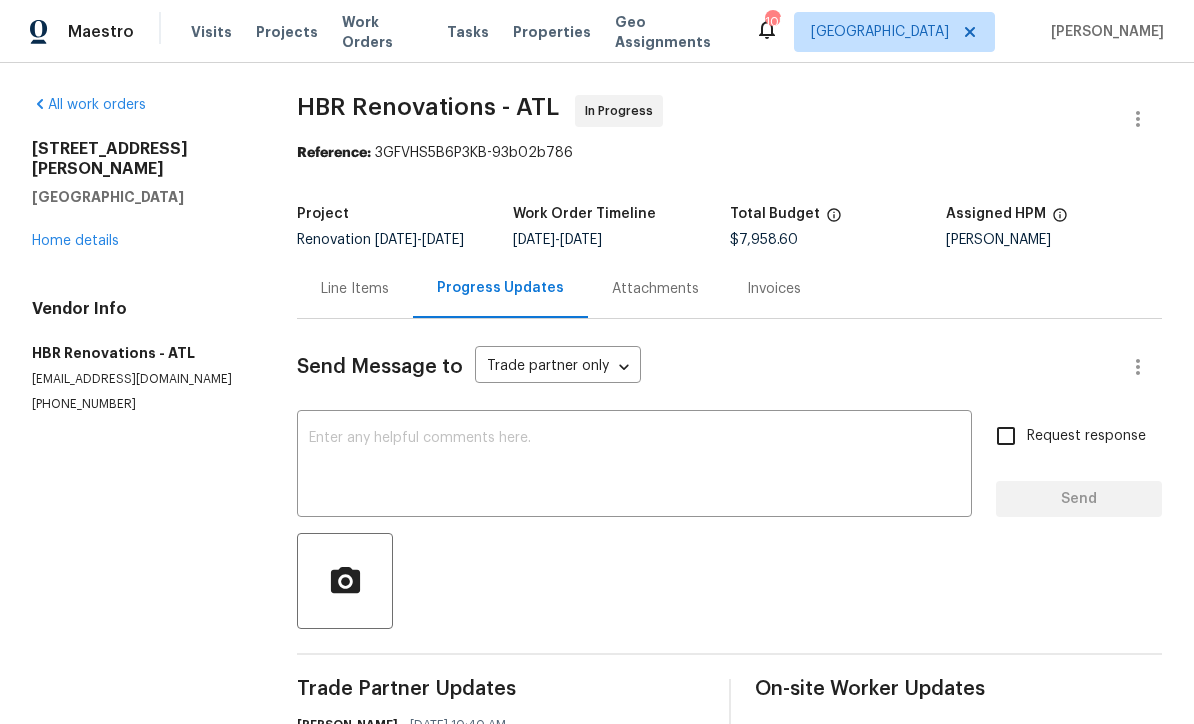 click on "Line Items" at bounding box center (355, 289) 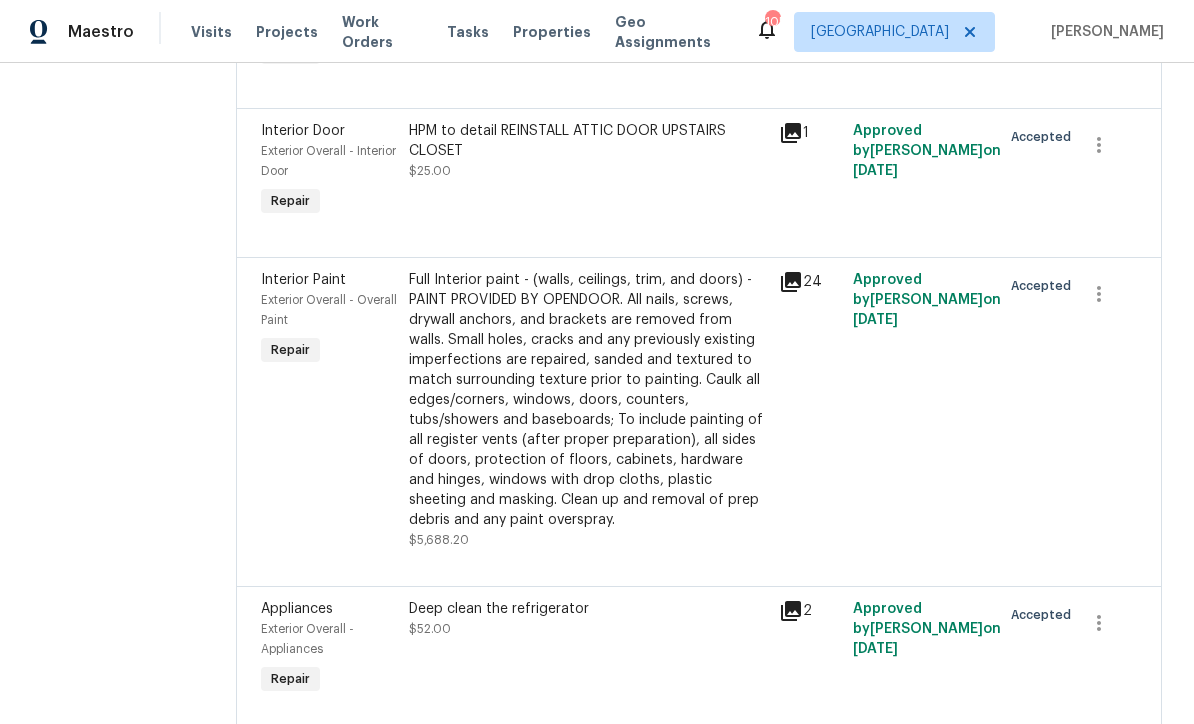 scroll, scrollTop: 426, scrollLeft: 0, axis: vertical 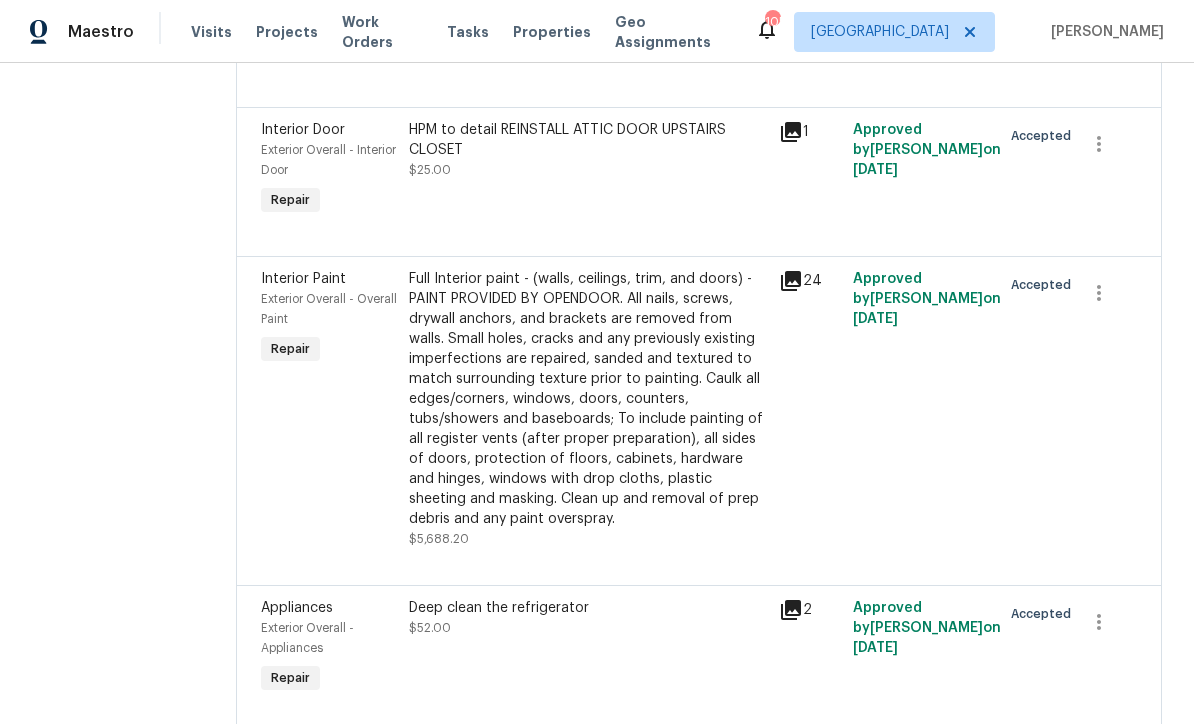 click on "Full Interior paint - (walls, ceilings, trim, and doors) - PAINT PROVIDED BY OPENDOOR. All nails, screws, drywall anchors, and brackets are removed from walls. Small holes, cracks and any previously existing imperfections are repaired, sanded and textured to match surrounding texture prior to painting. Caulk all edges/corners, windows, doors, counters, tubs/showers and baseboards; To include painting of all register vents (after proper preparation), all sides of doors, protection of floors, cabinets, hardware and hinges, windows with drop cloths, plastic sheeting and masking. Clean up and removal of prep debris and any paint overspray." at bounding box center (588, 399) 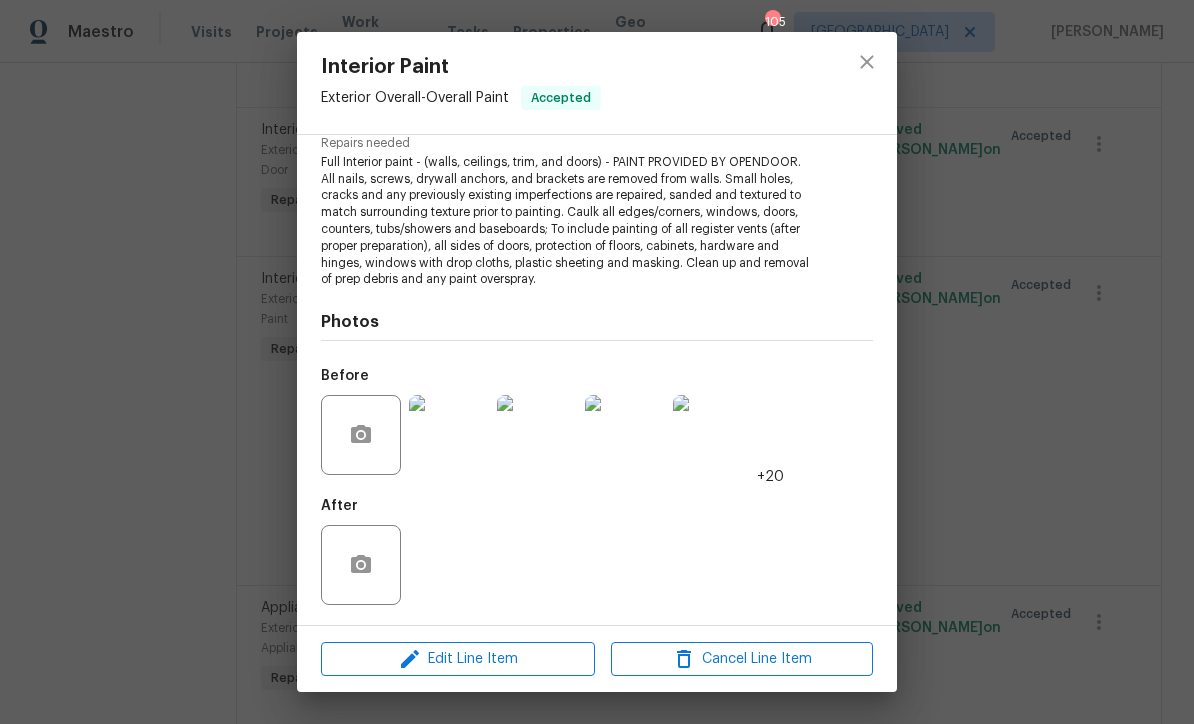 scroll, scrollTop: 213, scrollLeft: 0, axis: vertical 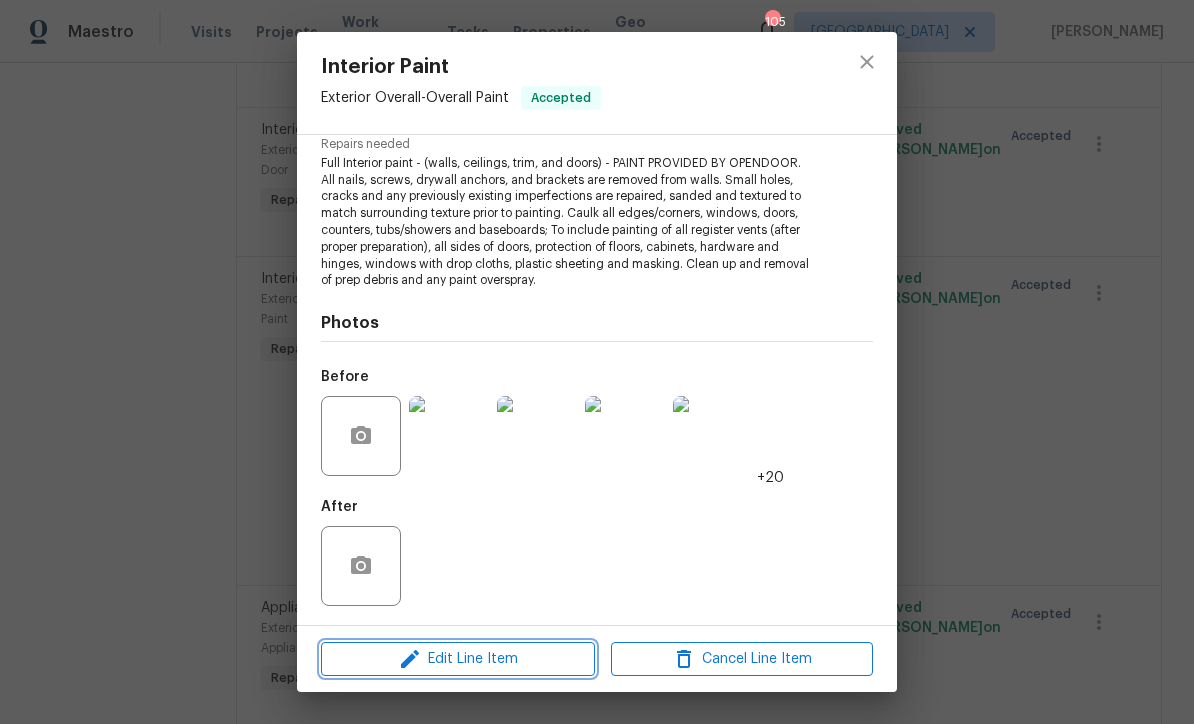 click on "Edit Line Item" at bounding box center (458, 659) 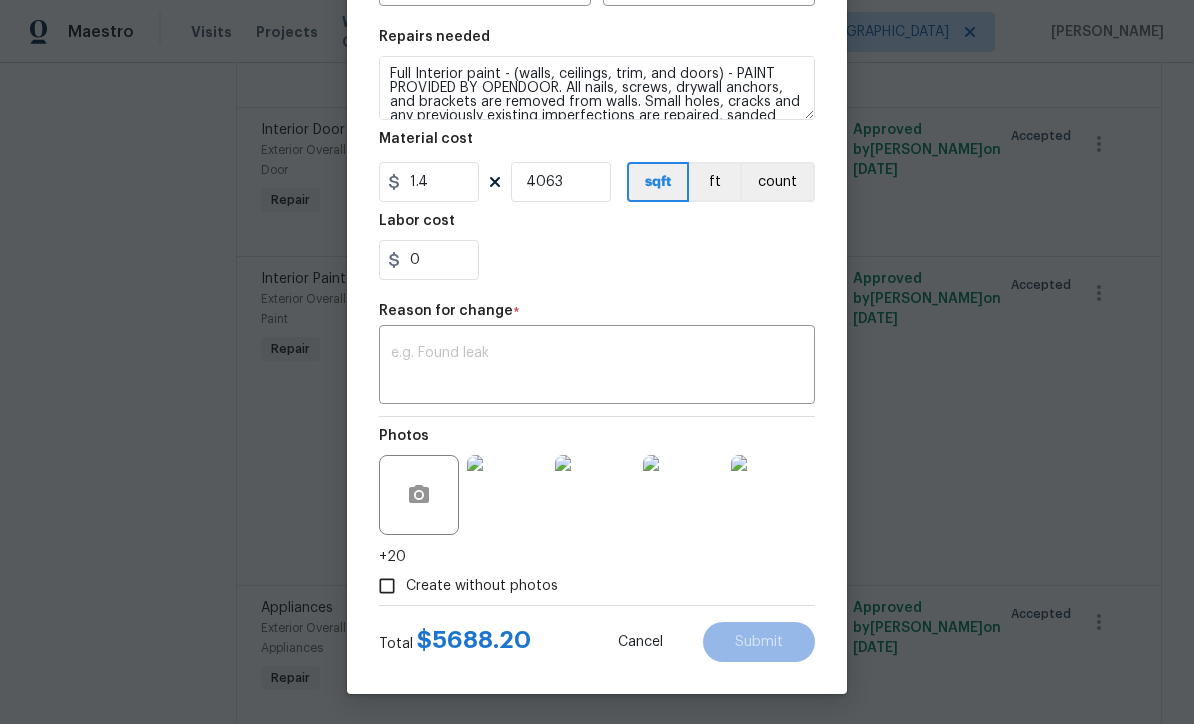 scroll, scrollTop: 285, scrollLeft: 0, axis: vertical 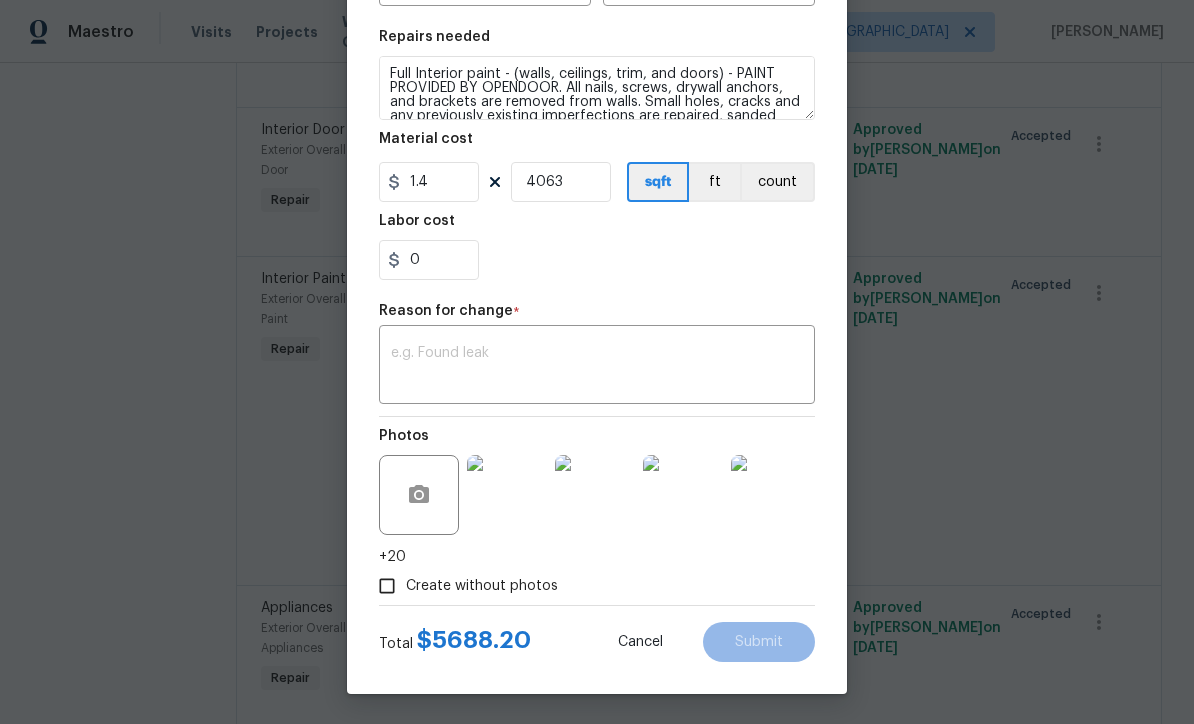 click on "Cancel" at bounding box center [640, 642] 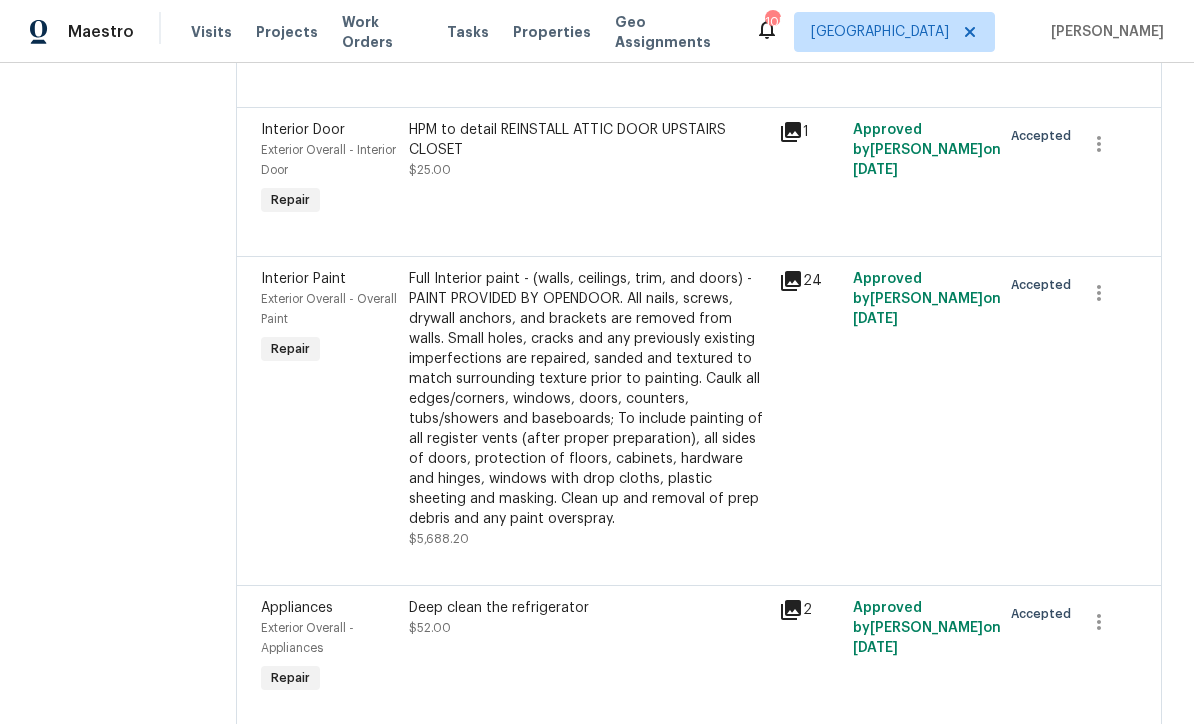 scroll, scrollTop: 0, scrollLeft: 0, axis: both 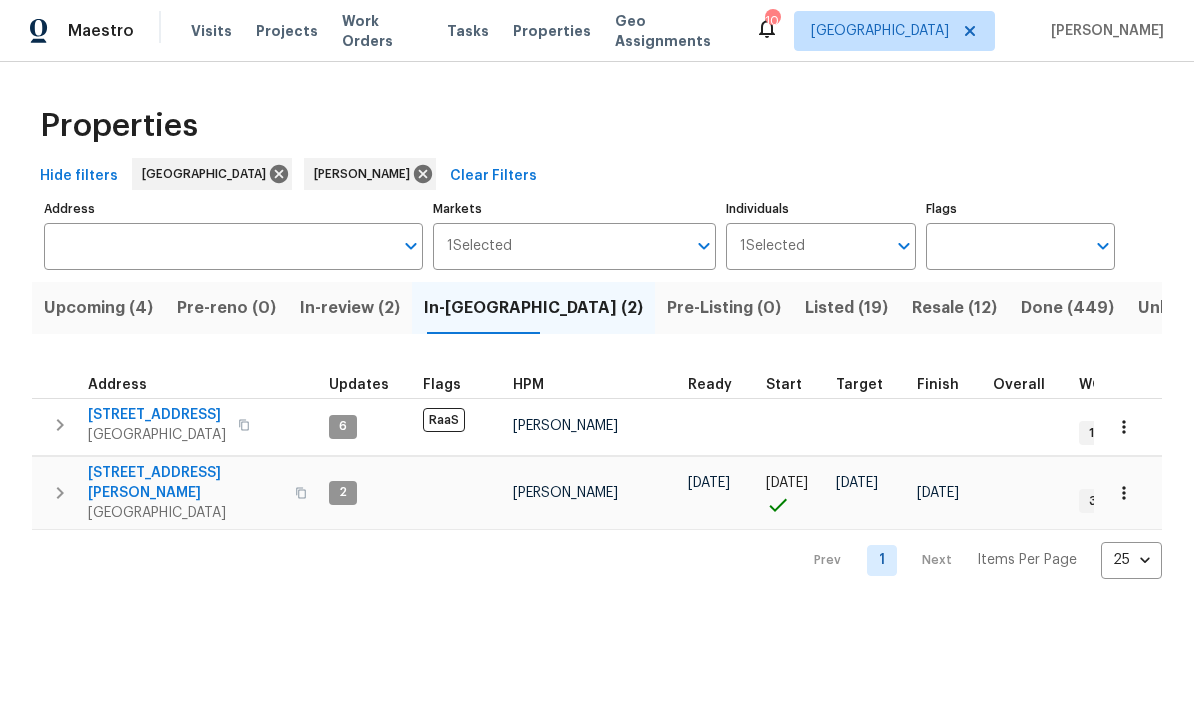 click on "[STREET_ADDRESS][PERSON_NAME]" at bounding box center [185, 484] 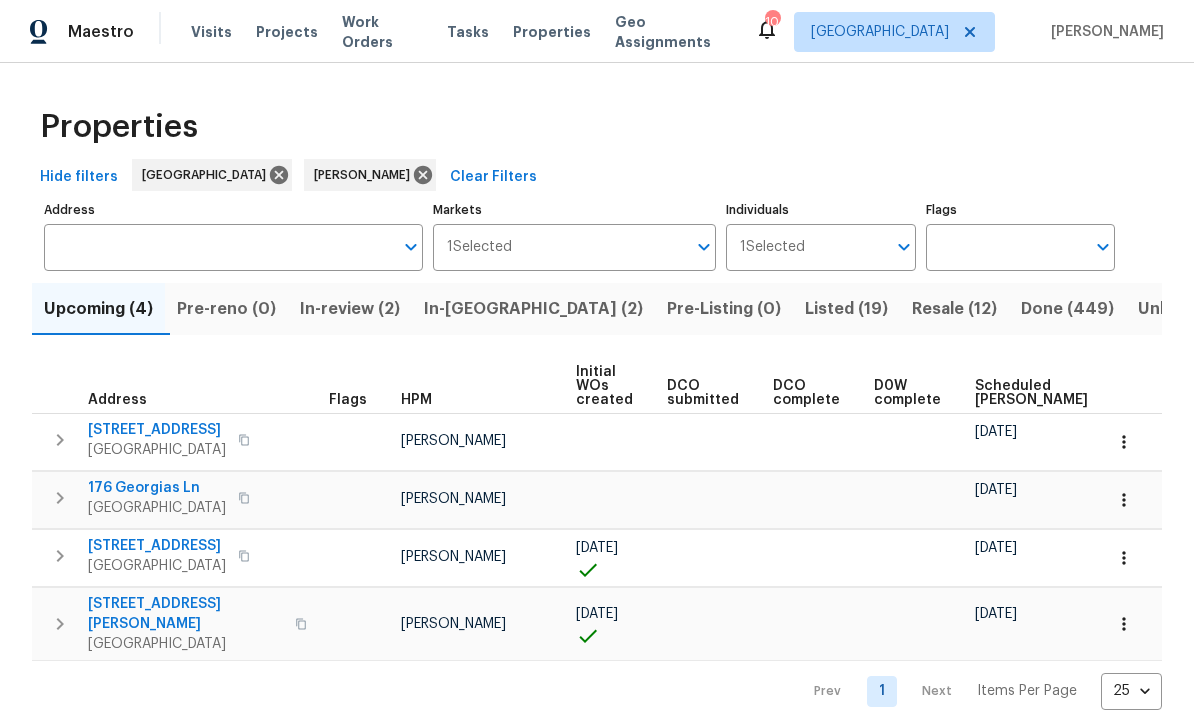 scroll, scrollTop: 3, scrollLeft: 0, axis: vertical 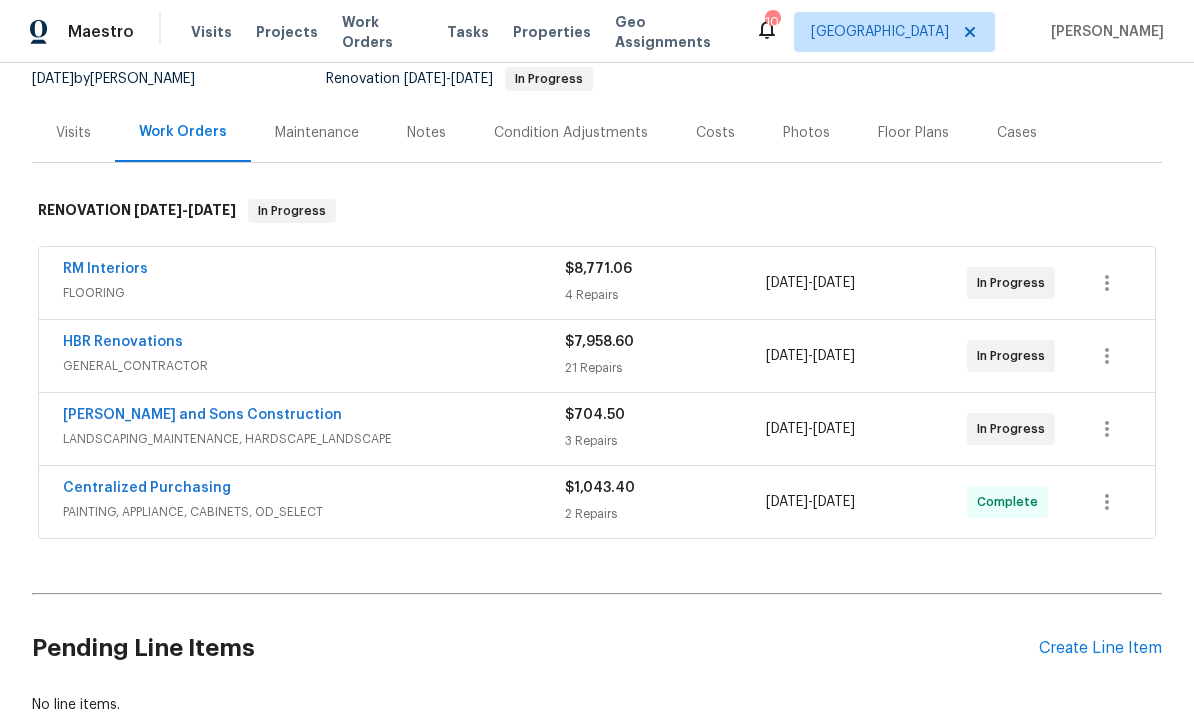 click on "RM Interiors" at bounding box center [105, 269] 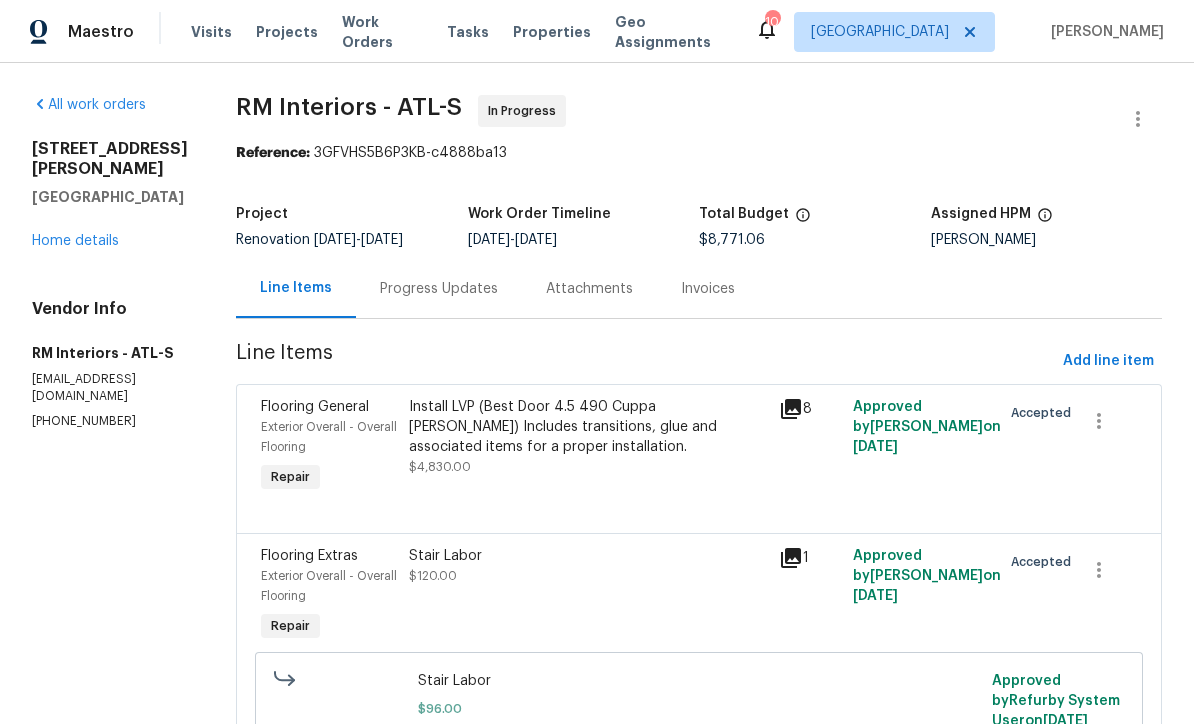 click on "Progress Updates" at bounding box center (439, 289) 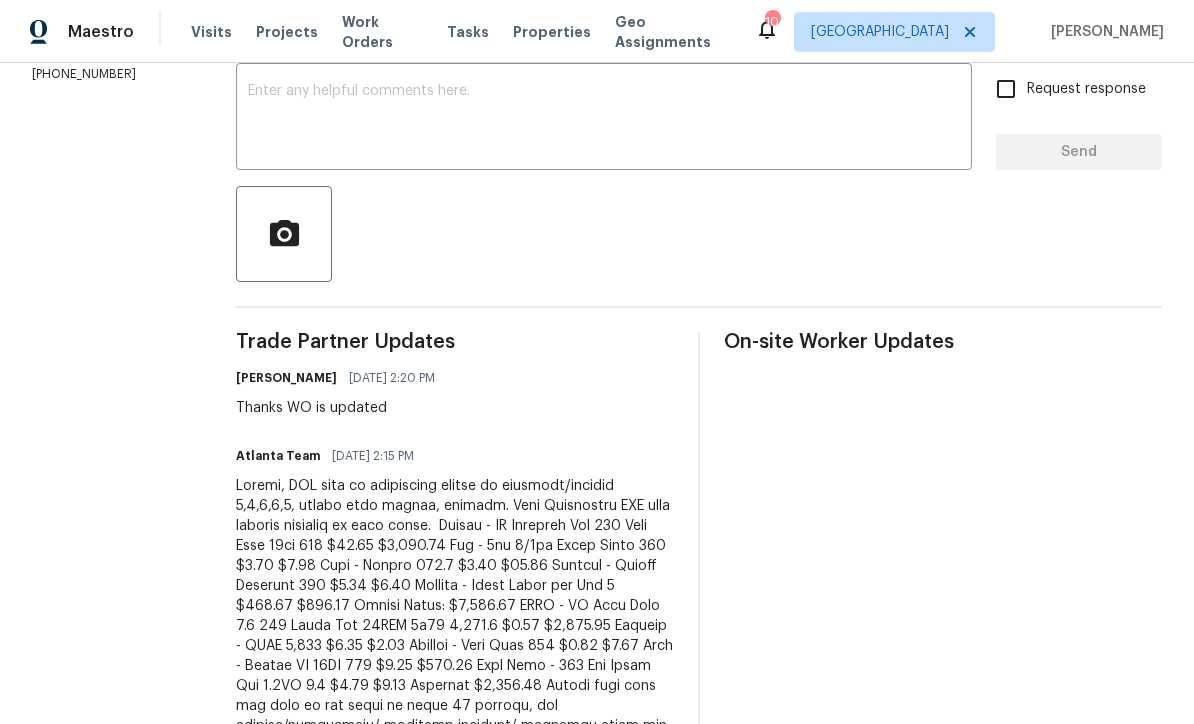 scroll, scrollTop: 270, scrollLeft: 0, axis: vertical 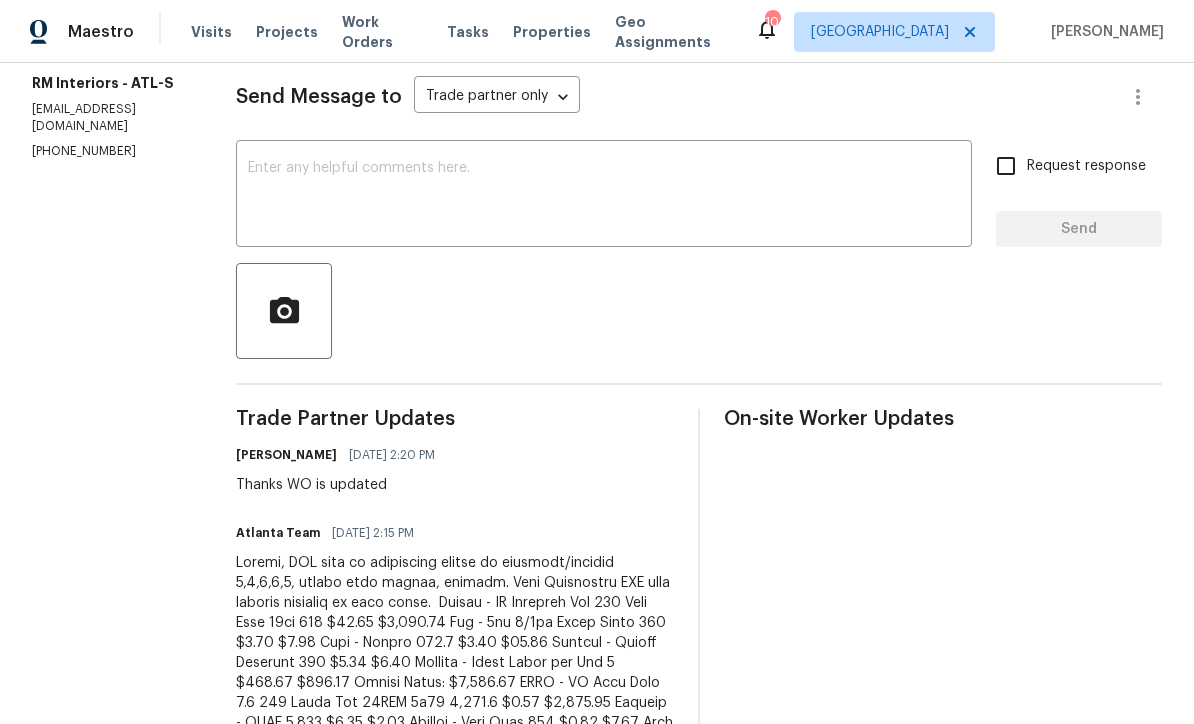 click on "x ​" at bounding box center (604, 196) 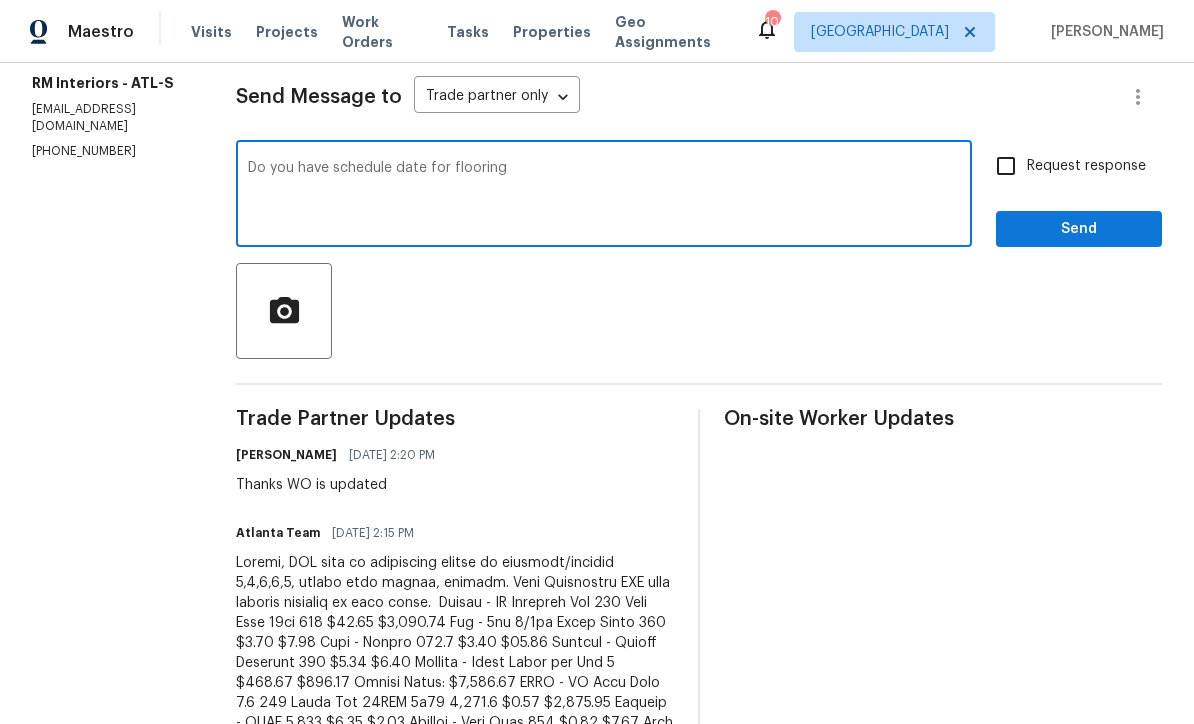 type on "Do you have schedule date for flooring" 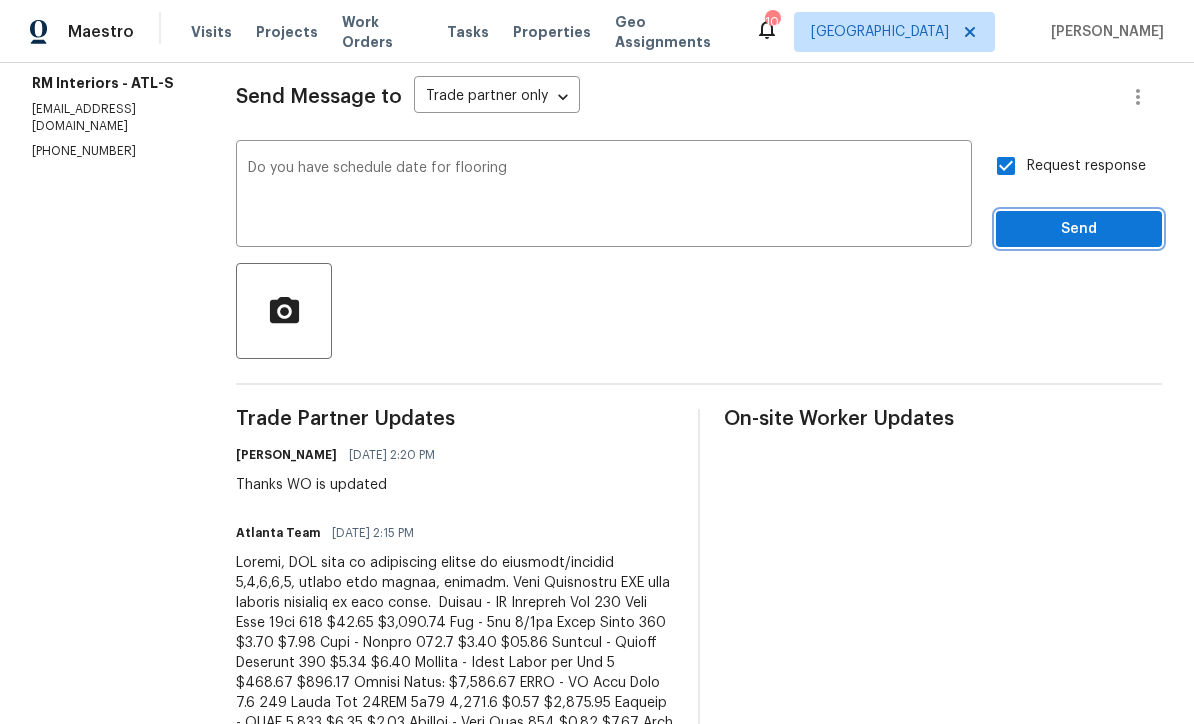 click on "Send" at bounding box center [1079, 229] 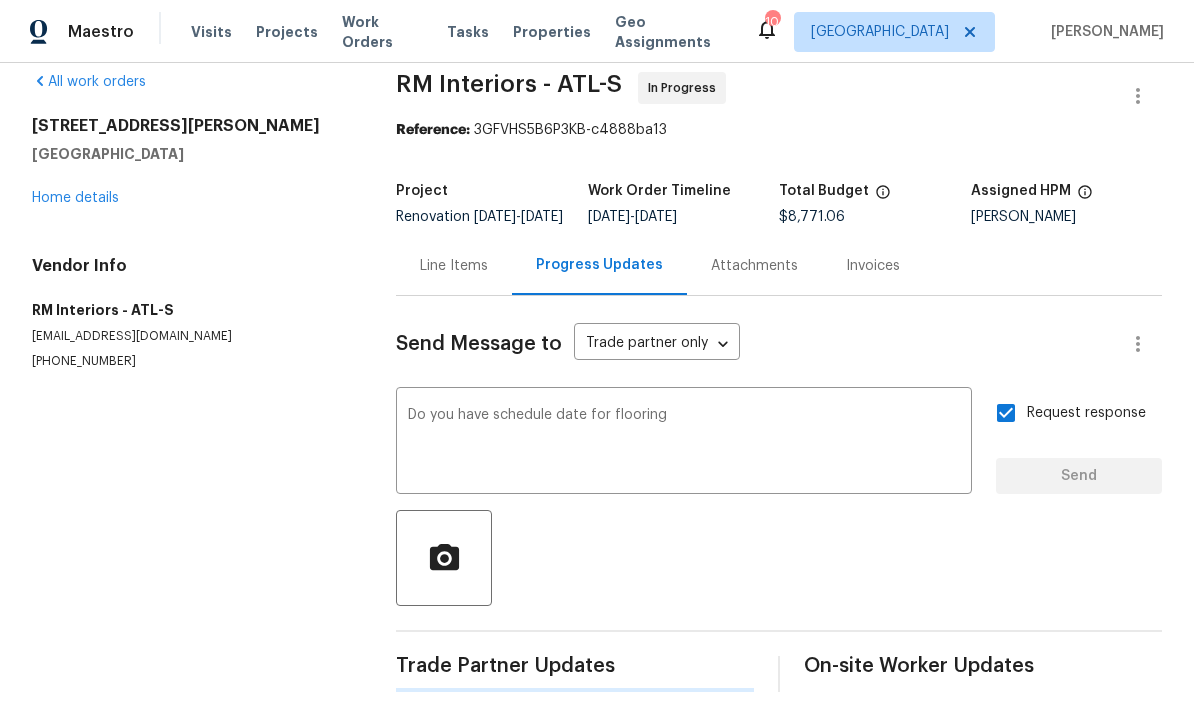 scroll, scrollTop: 0, scrollLeft: 0, axis: both 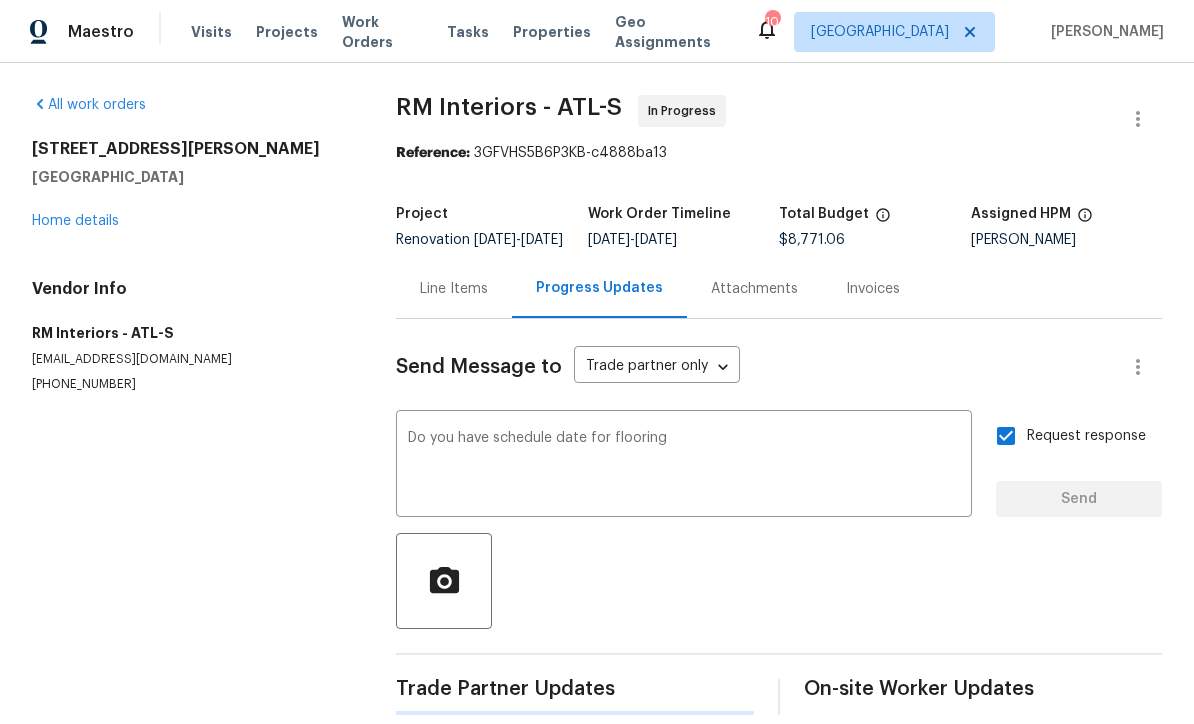 type 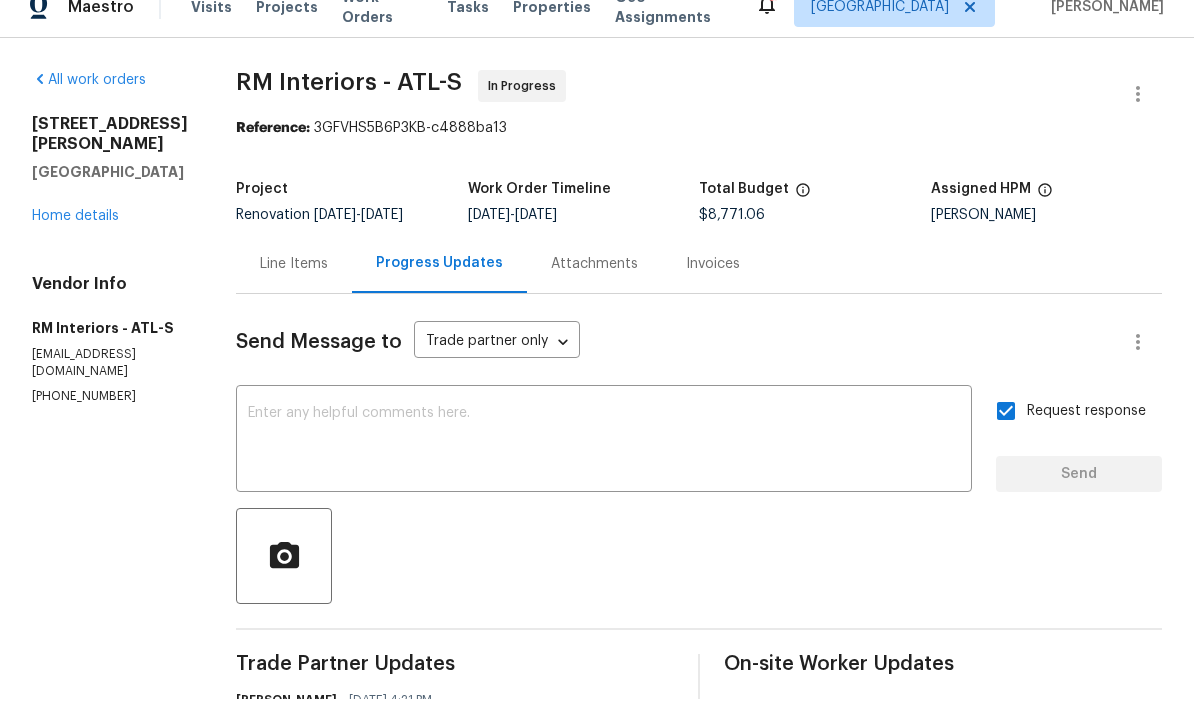 scroll, scrollTop: 0, scrollLeft: 0, axis: both 